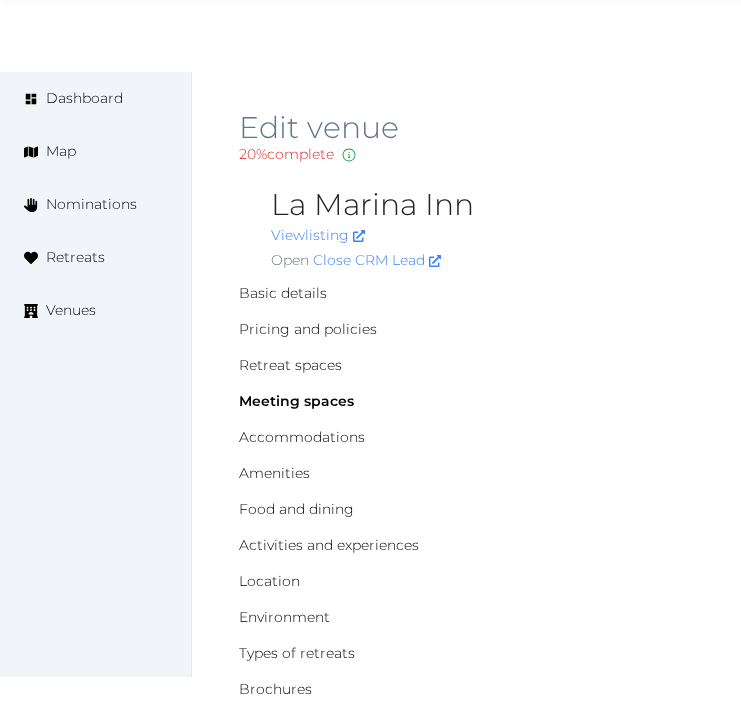 scroll, scrollTop: 3111, scrollLeft: 0, axis: vertical 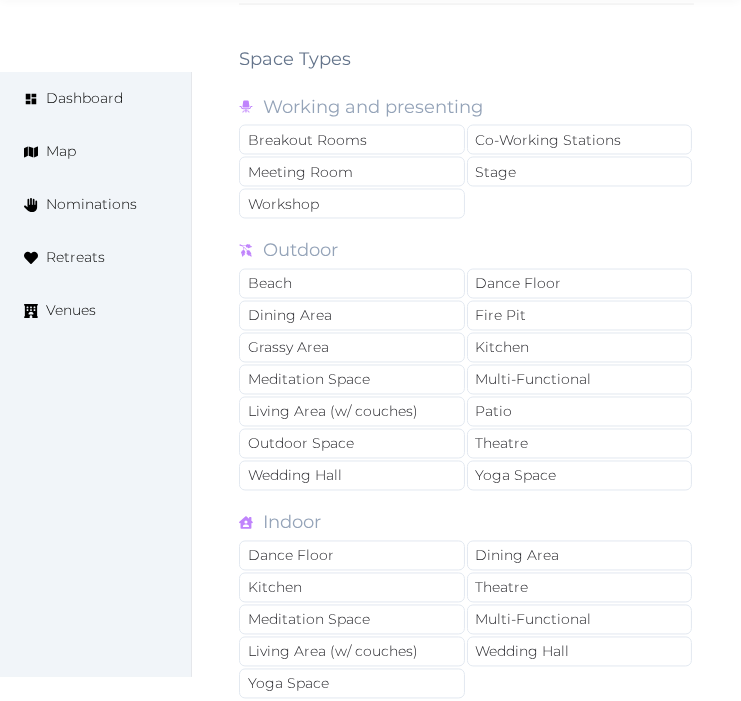 drag, startPoint x: 641, startPoint y: 45, endPoint x: 627, endPoint y: 51, distance: 15.231546 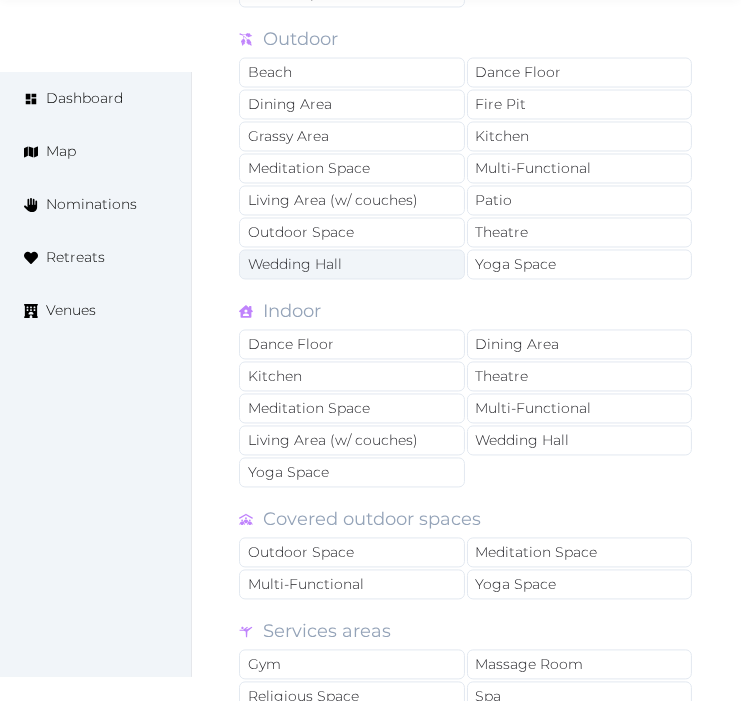 scroll, scrollTop: 3333, scrollLeft: 0, axis: vertical 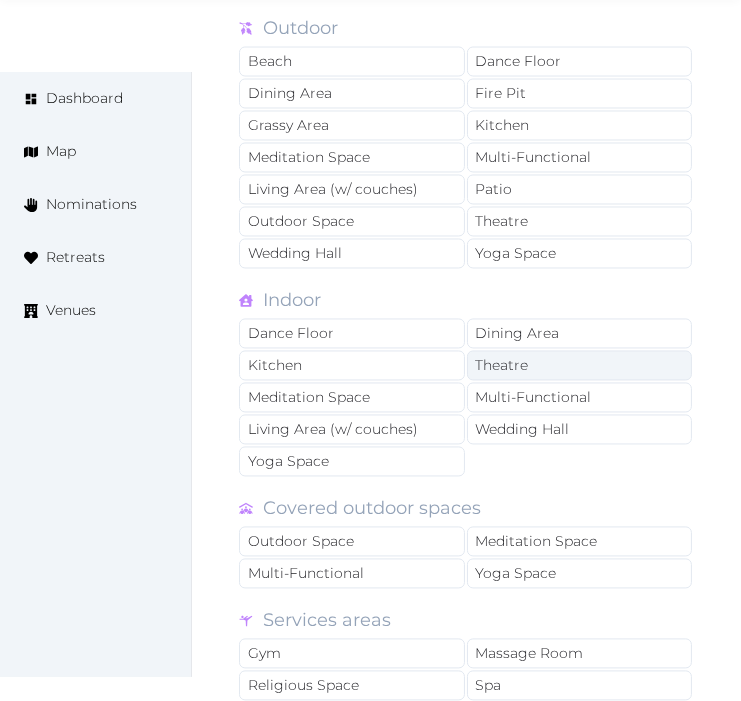 drag, startPoint x: 500, startPoint y: 403, endPoint x: 506, endPoint y: 381, distance: 22.803509 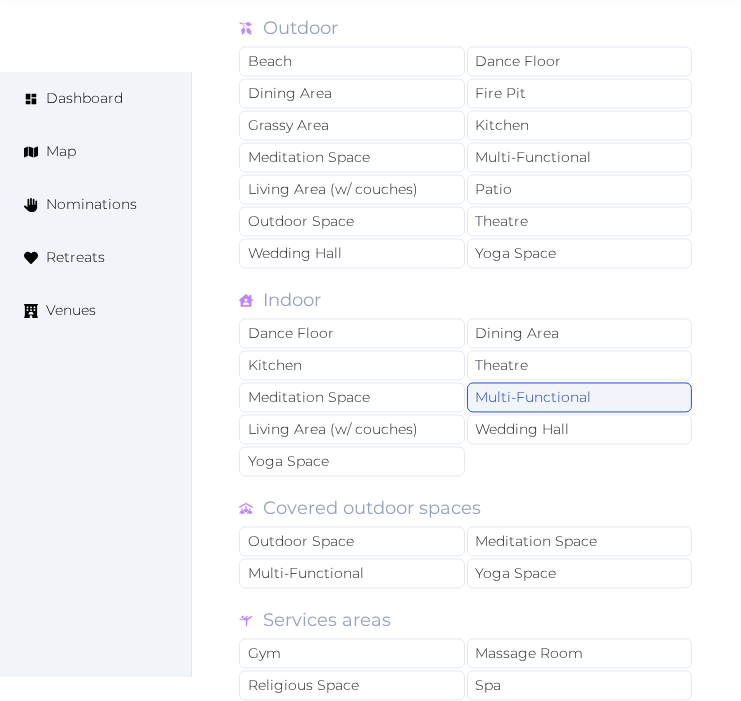 click on "Multi-Functional" at bounding box center (580, 398) 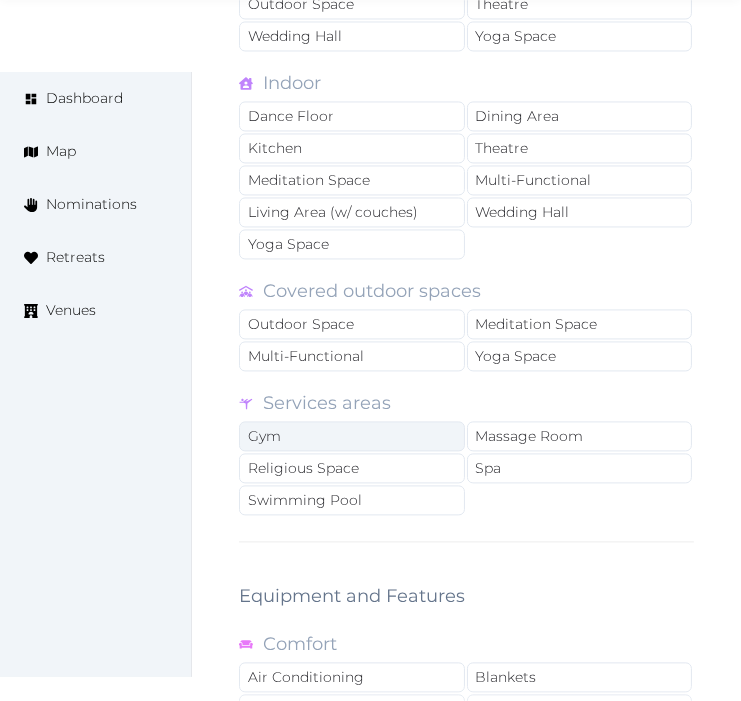 scroll, scrollTop: 3555, scrollLeft: 0, axis: vertical 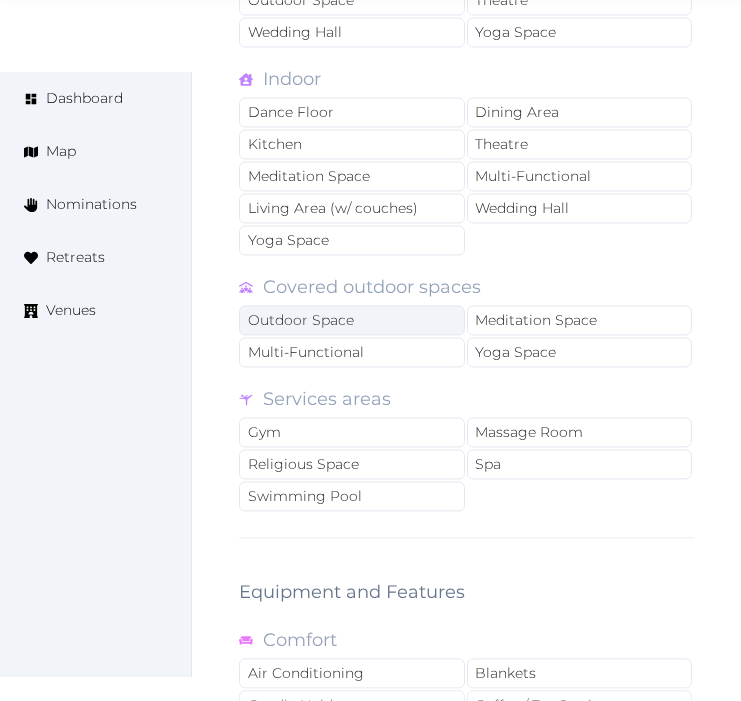 click on "Outdoor Space" at bounding box center [352, 320] 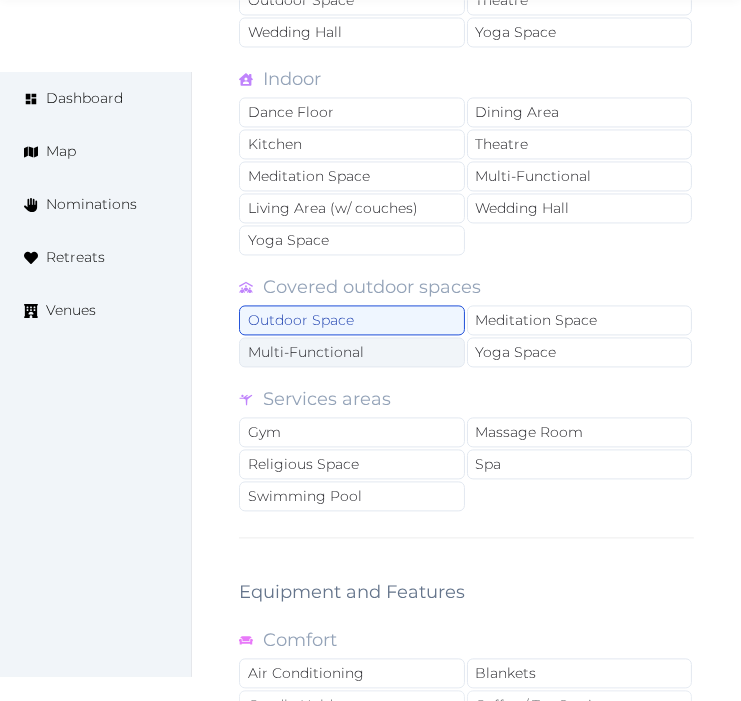 drag, startPoint x: 365, startPoint y: 358, endPoint x: 384, endPoint y: 343, distance: 24.207438 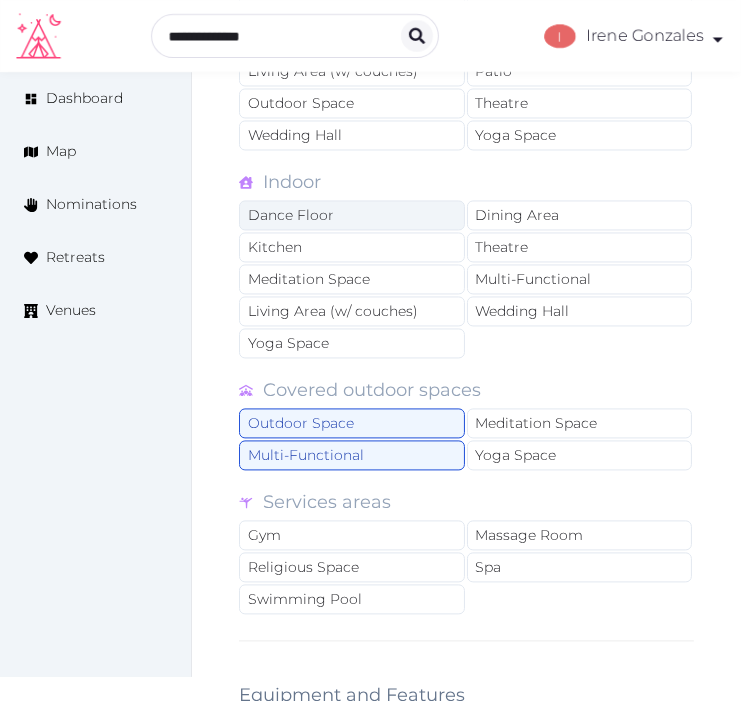scroll, scrollTop: 3333, scrollLeft: 0, axis: vertical 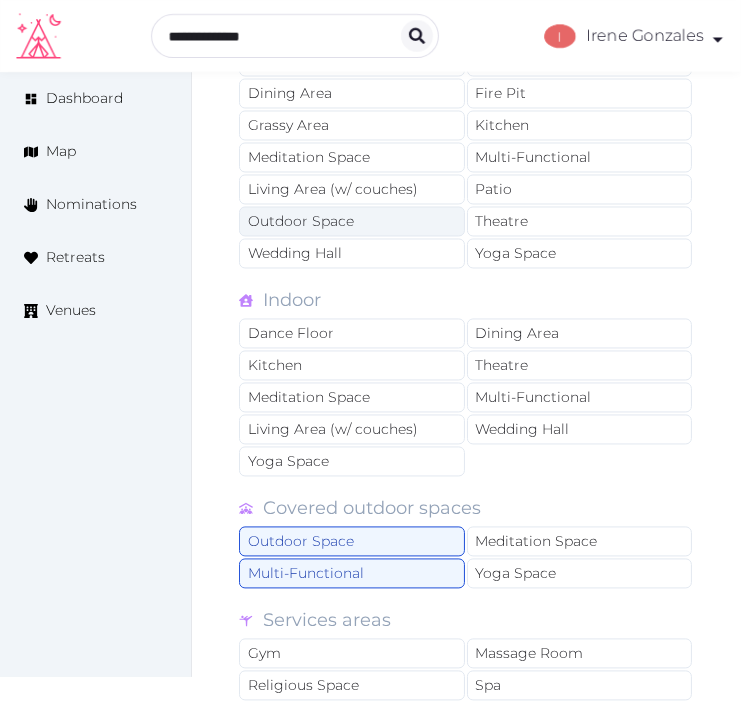 click on "Outdoor Space" at bounding box center (352, 222) 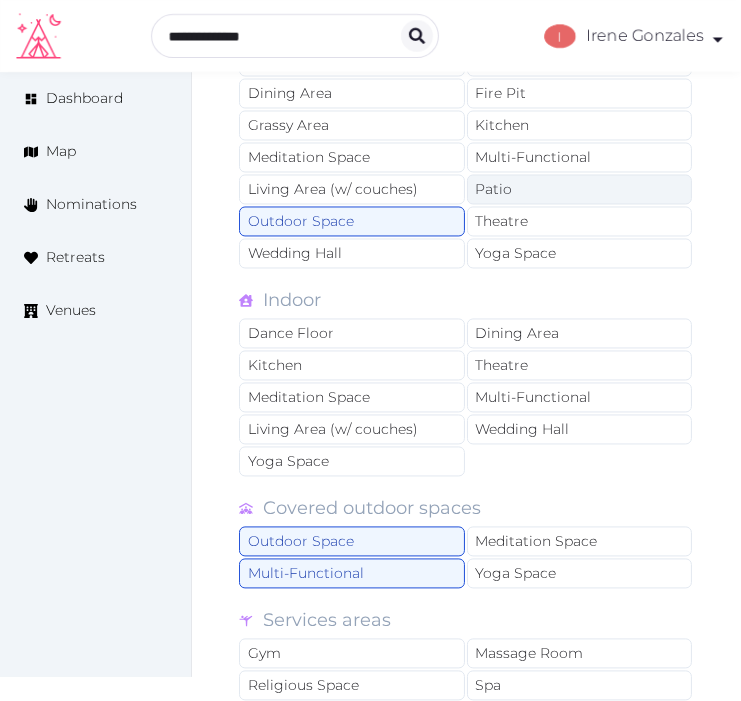 click on "Patio" at bounding box center [580, 190] 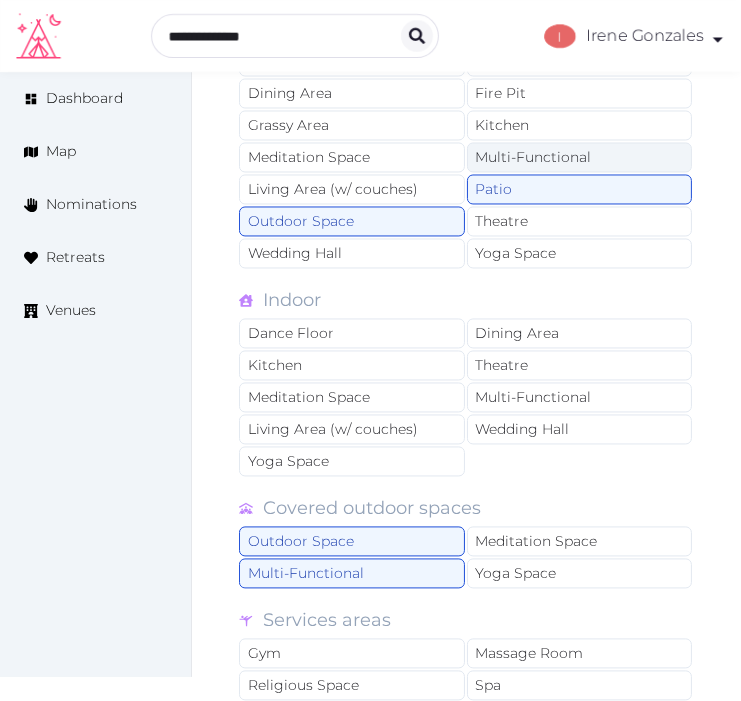 click on "Multi-Functional" at bounding box center [580, 158] 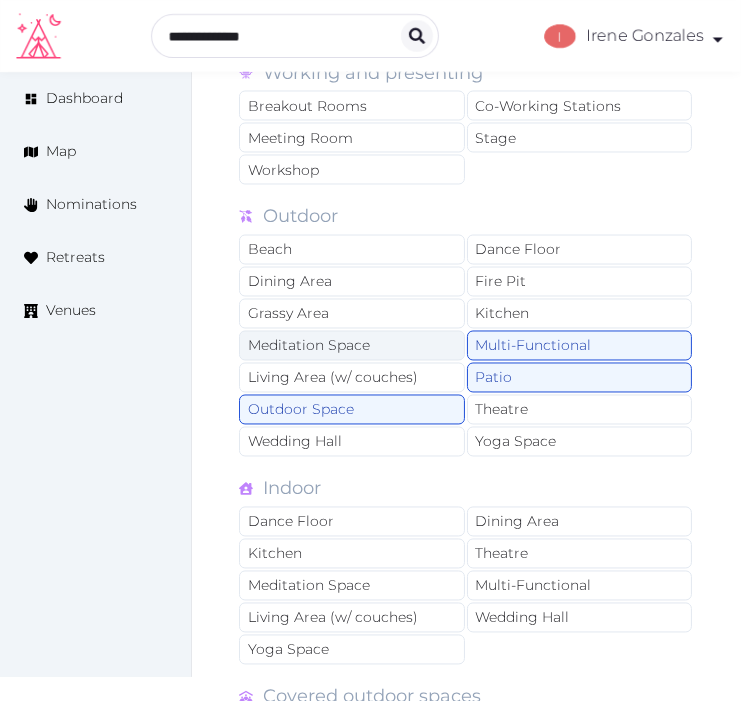 scroll, scrollTop: 3111, scrollLeft: 0, axis: vertical 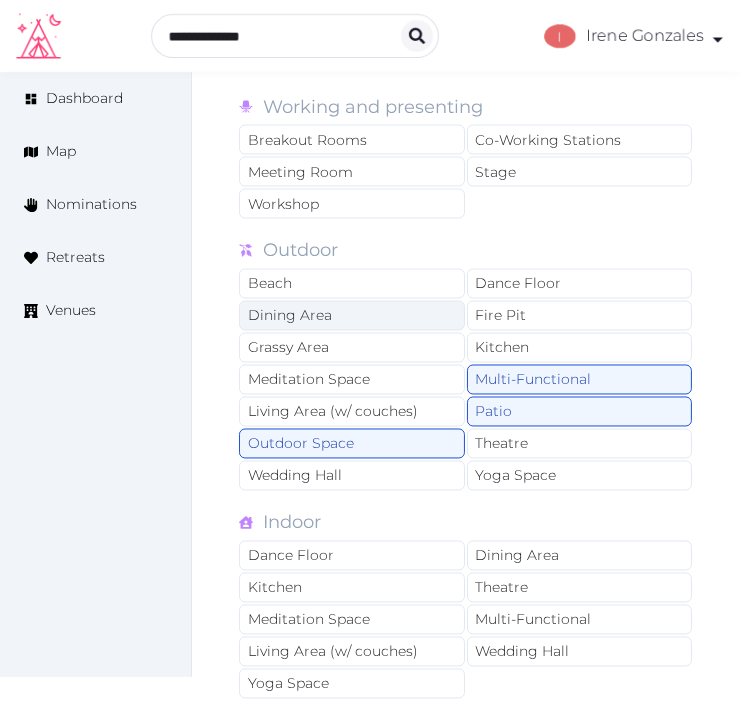 click on "Dining Area" at bounding box center [352, 316] 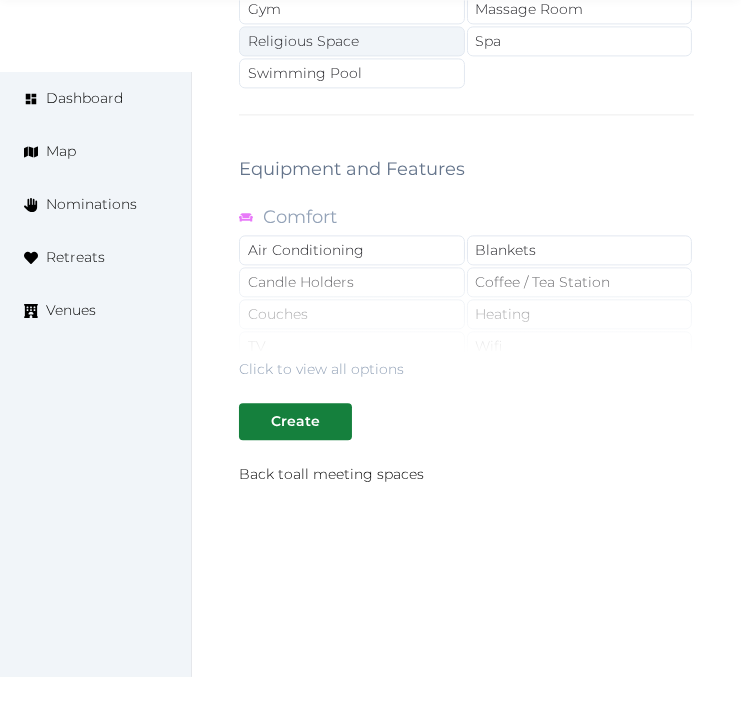 scroll, scrollTop: 3992, scrollLeft: 0, axis: vertical 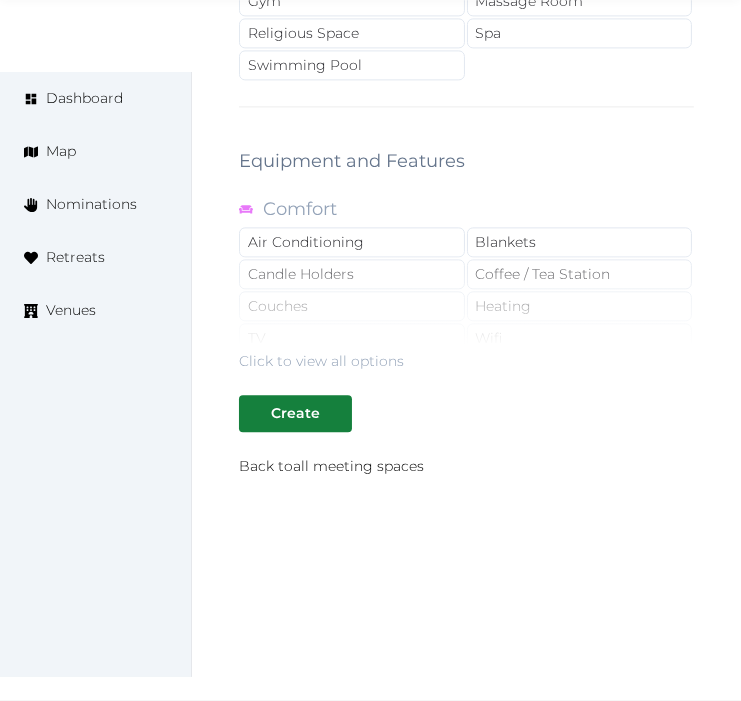 click on "Click to view all options" at bounding box center (321, 361) 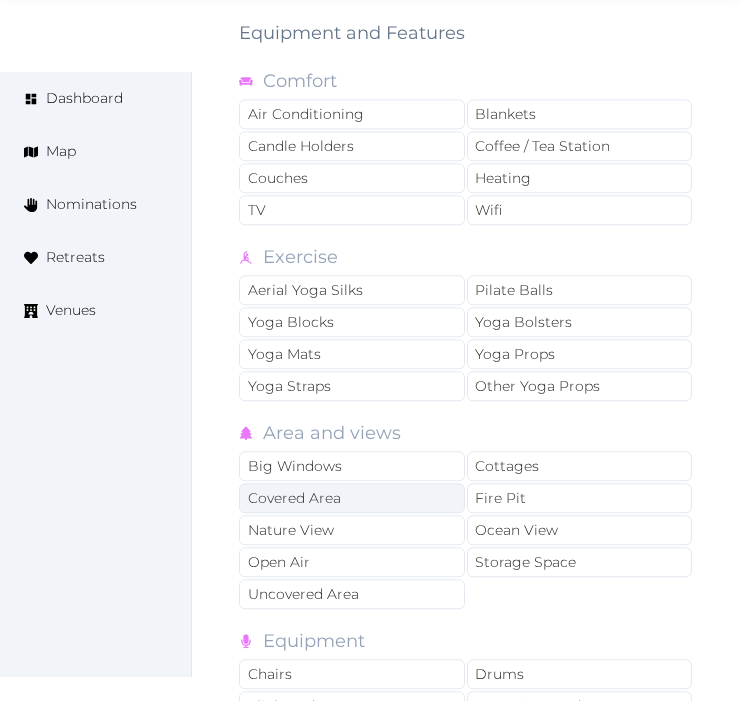 scroll, scrollTop: 4214, scrollLeft: 0, axis: vertical 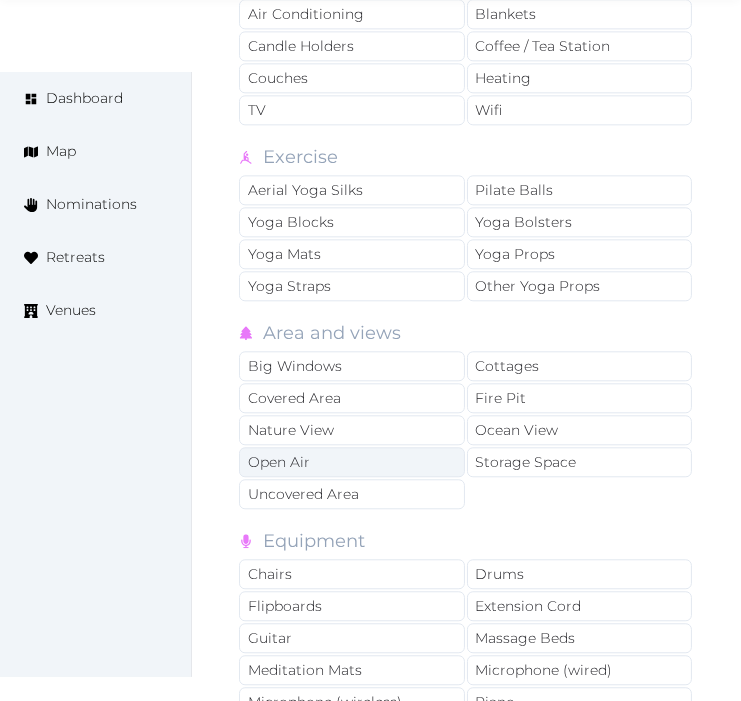 click on "Open Air" at bounding box center [352, 462] 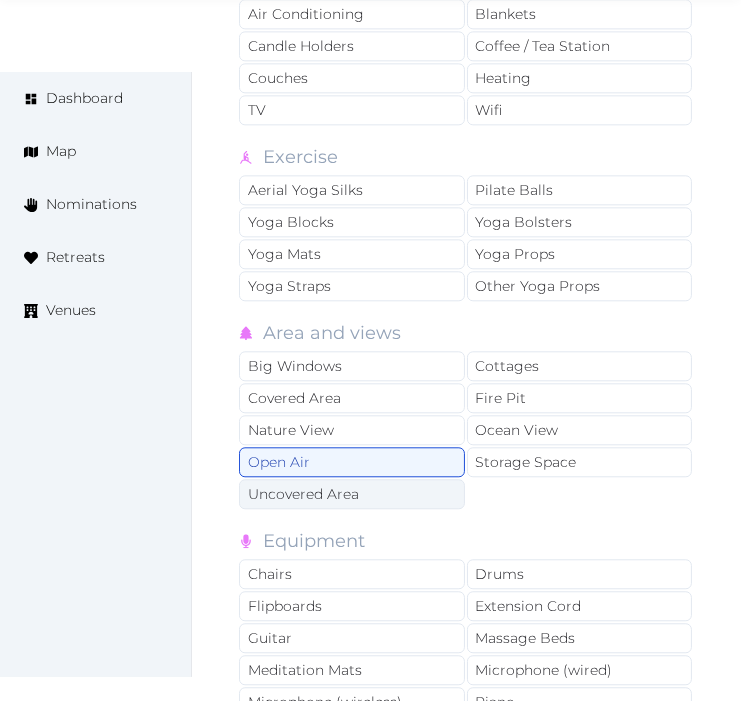 click on "Uncovered Area" at bounding box center [352, 494] 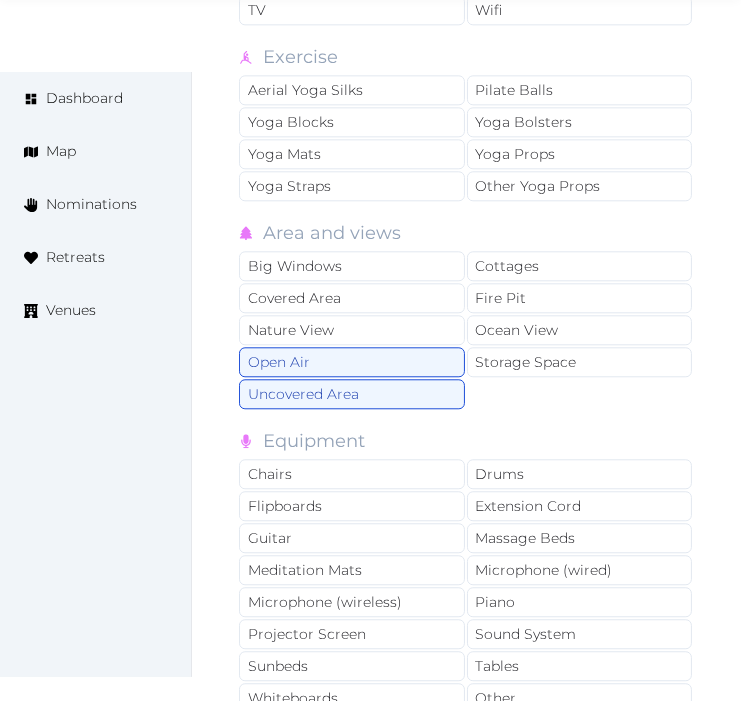 scroll, scrollTop: 4436, scrollLeft: 0, axis: vertical 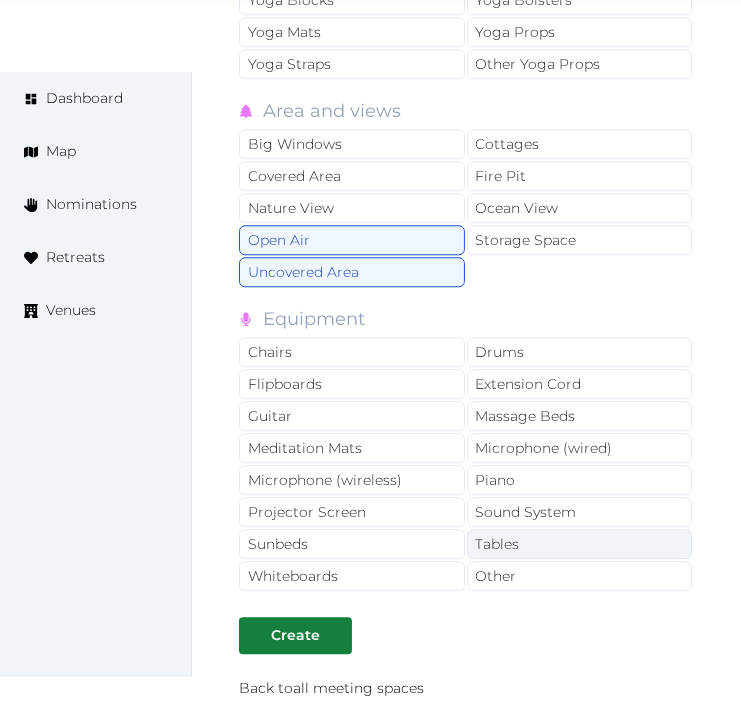 drag, startPoint x: 498, startPoint y: 580, endPoint x: 496, endPoint y: 561, distance: 19.104973 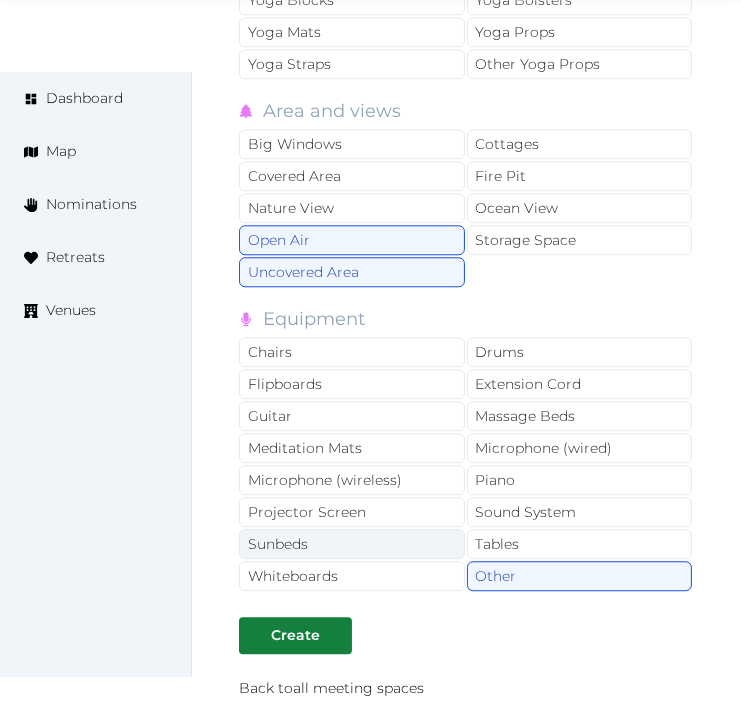 drag, startPoint x: 497, startPoint y: 552, endPoint x: 410, endPoint y: 546, distance: 87.20665 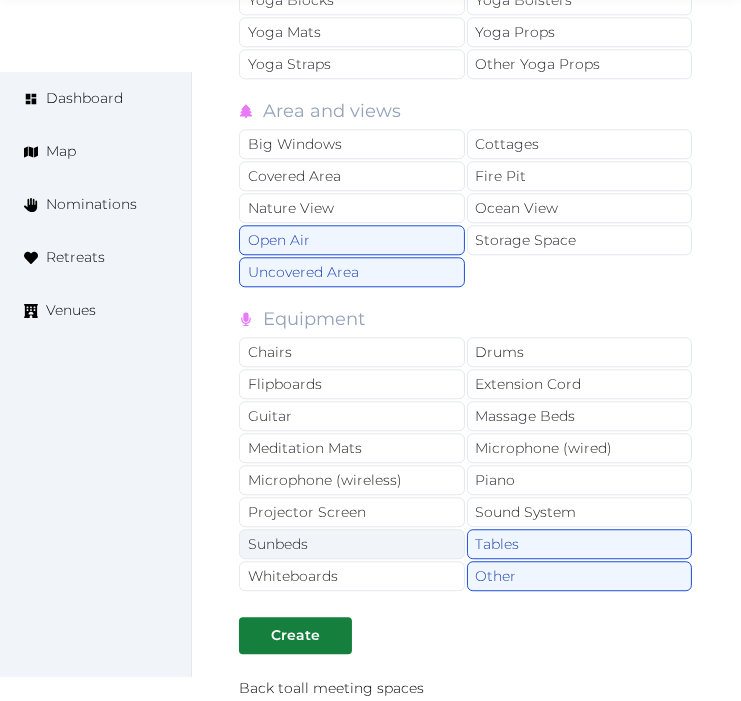 click on "Sunbeds" at bounding box center (352, 544) 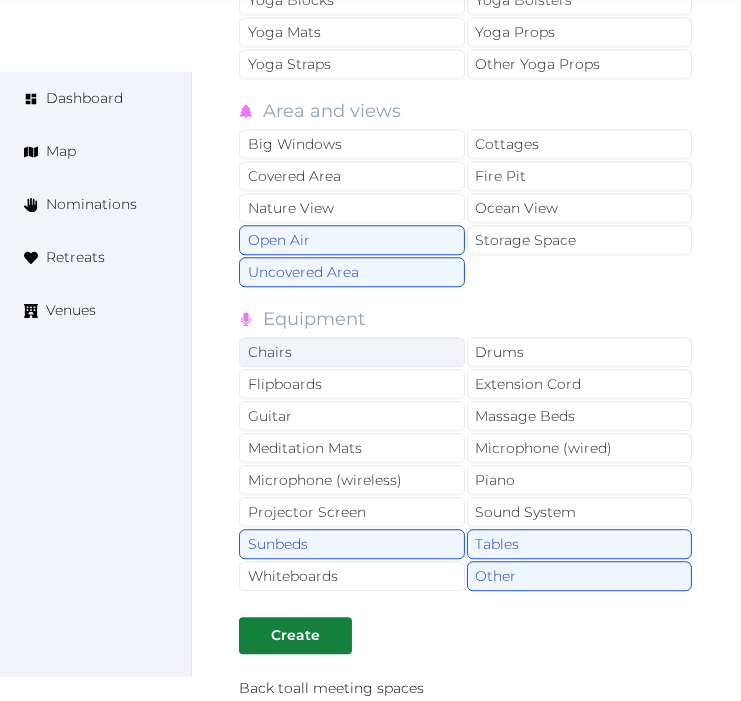 click on "Chairs" at bounding box center (352, 352) 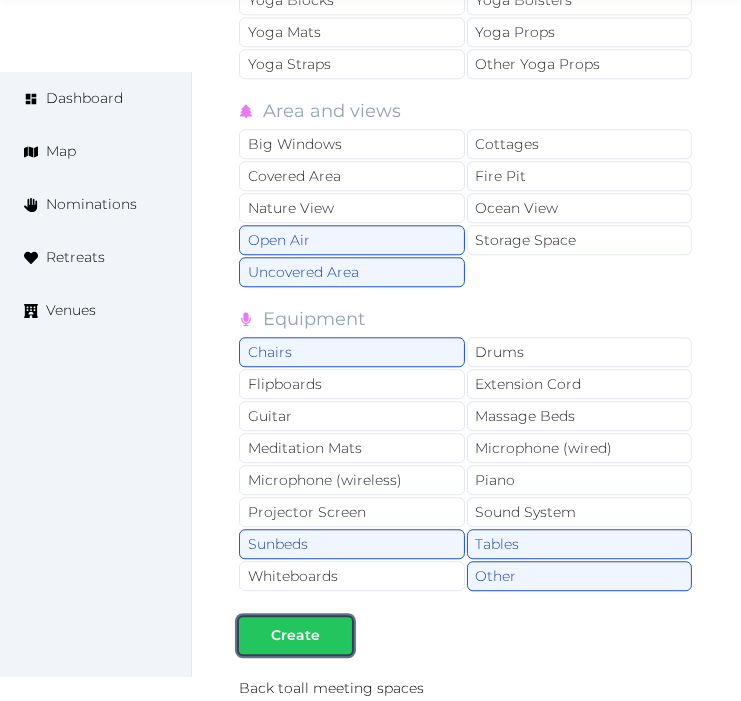 click on "Create" at bounding box center (295, 635) 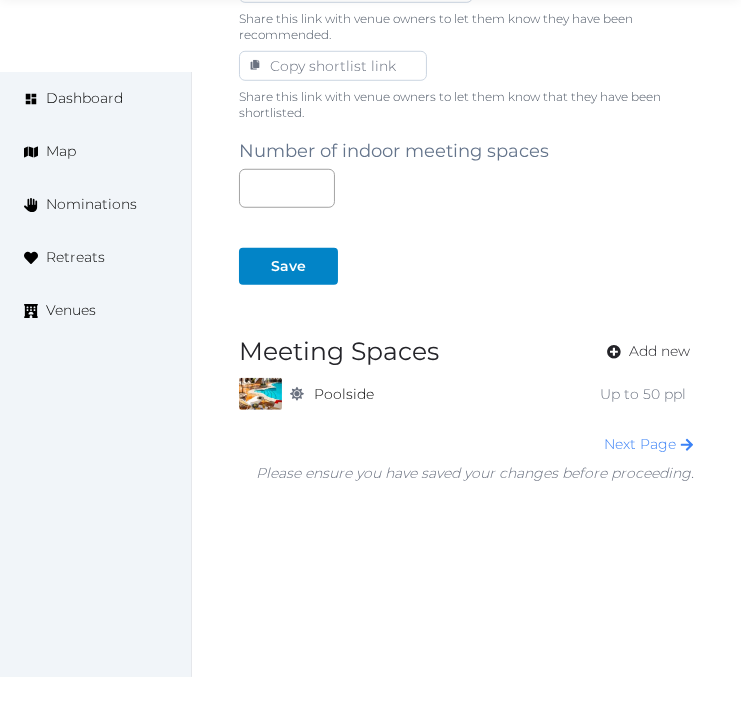 scroll, scrollTop: 1350, scrollLeft: 0, axis: vertical 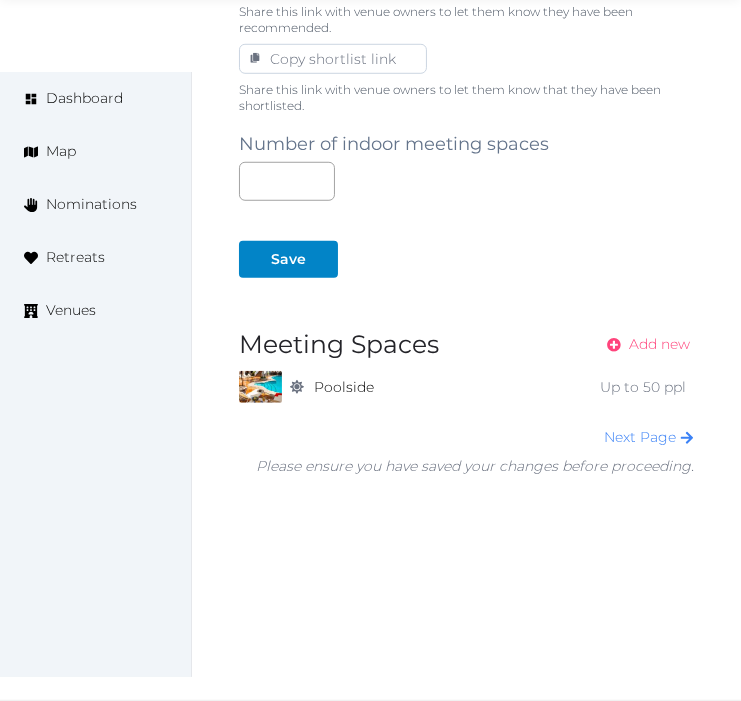 click on "Add new" at bounding box center (659, 344) 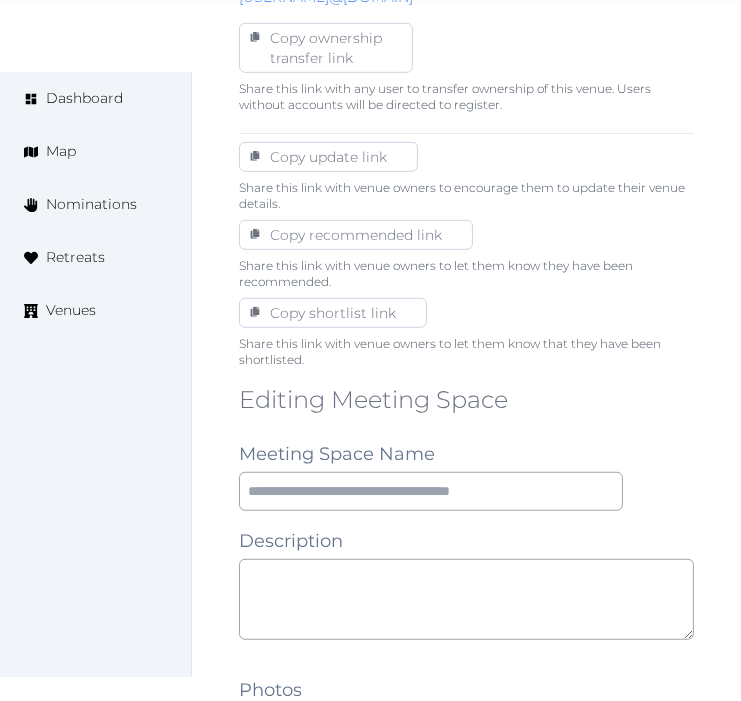 scroll, scrollTop: 1333, scrollLeft: 0, axis: vertical 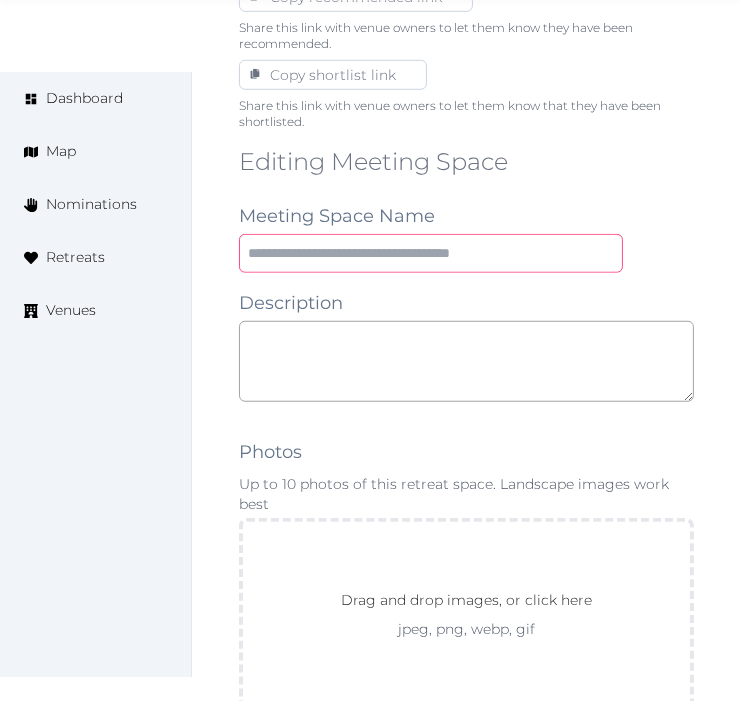click at bounding box center [431, 253] 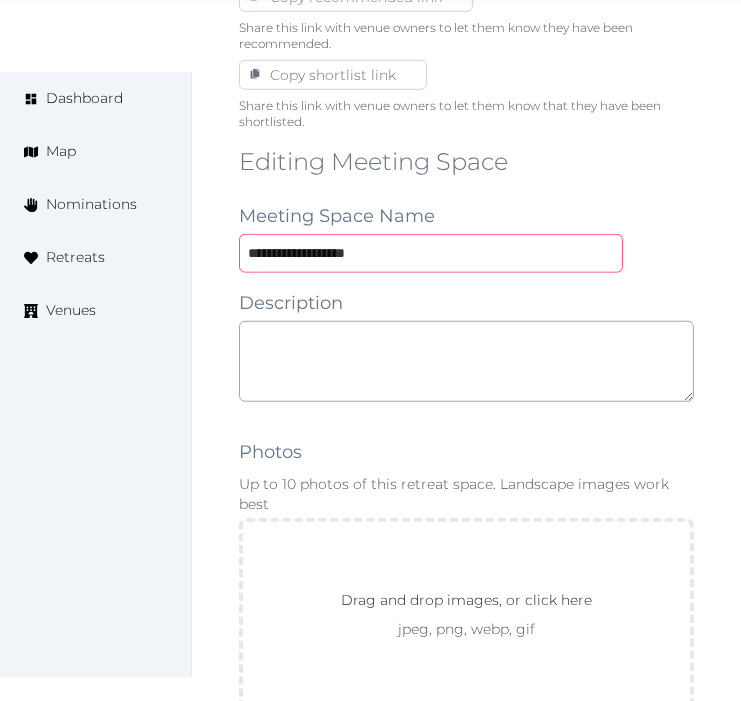 type on "**********" 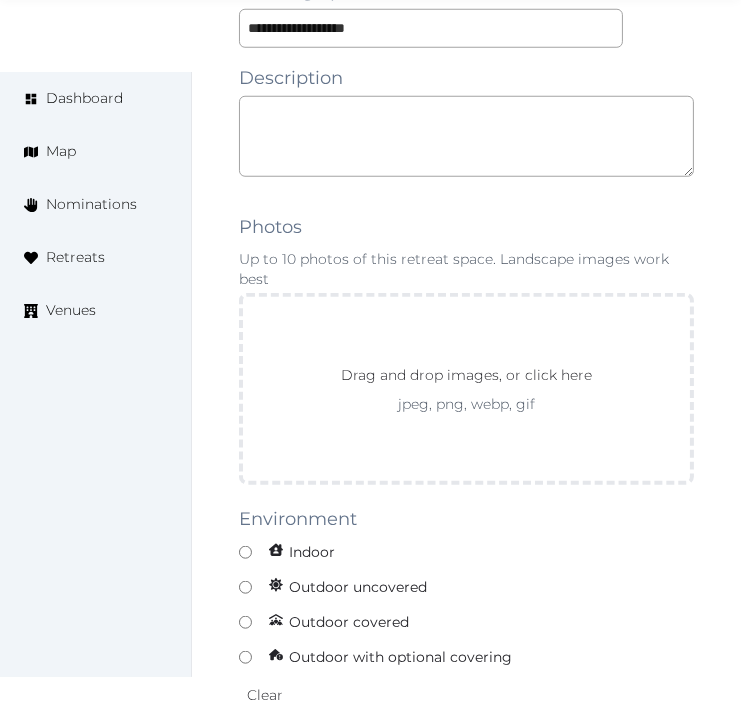 scroll, scrollTop: 1444, scrollLeft: 0, axis: vertical 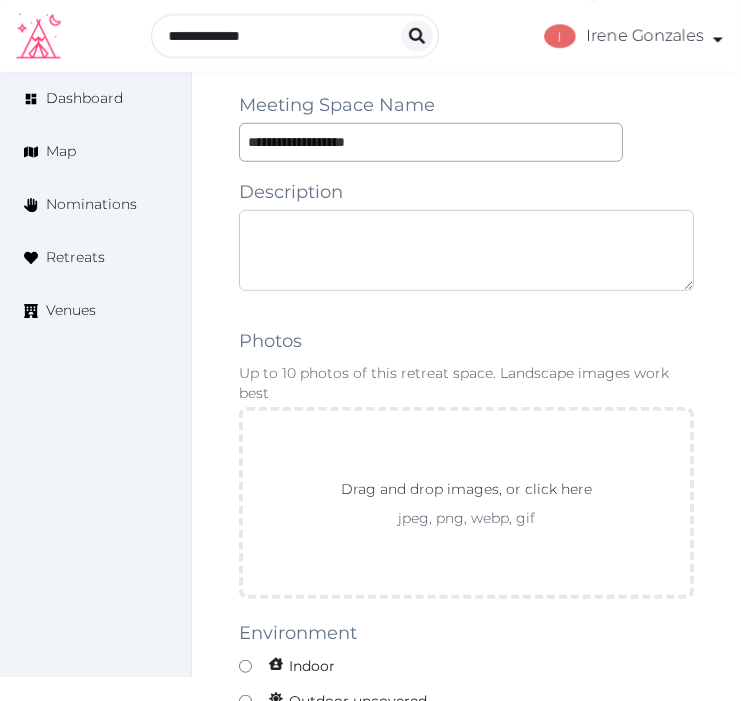 click at bounding box center [466, 250] 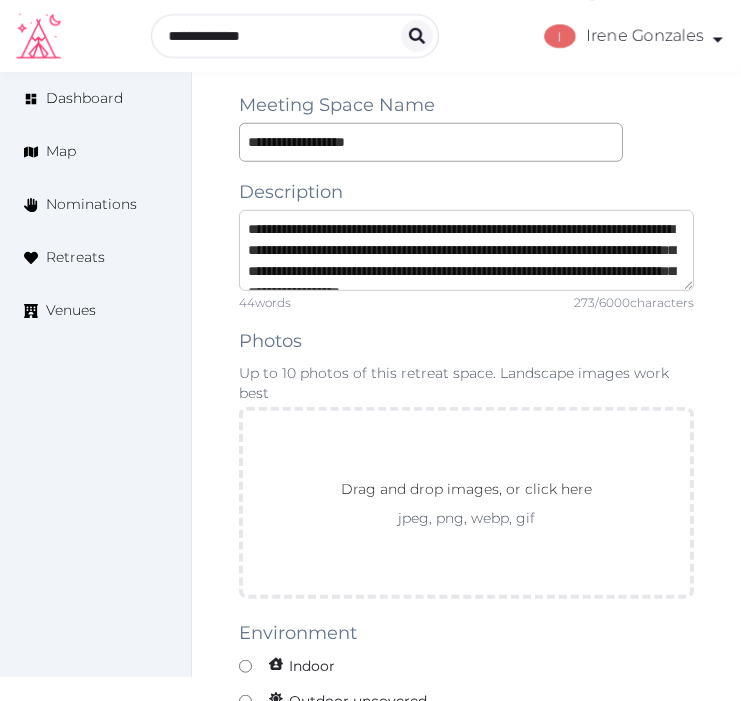scroll, scrollTop: 73, scrollLeft: 0, axis: vertical 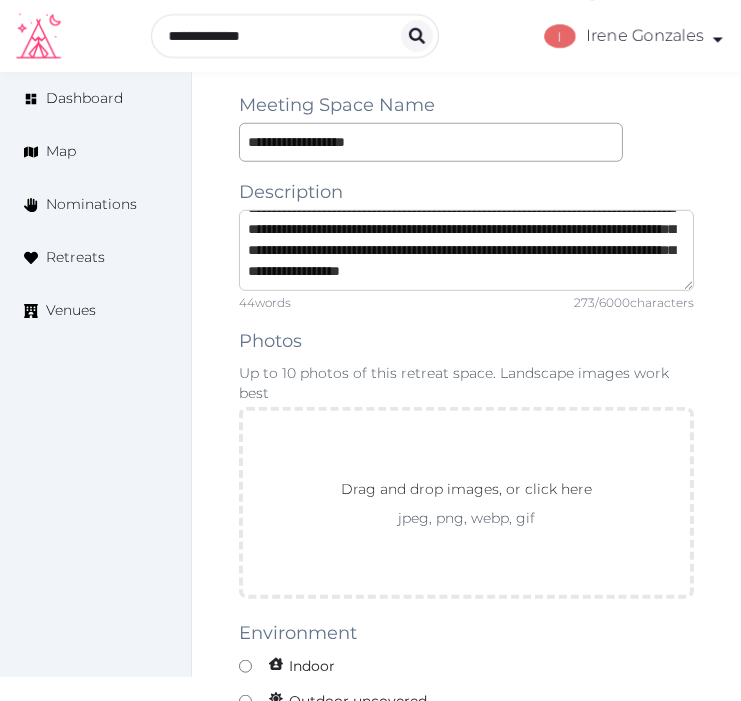 type on "**********" 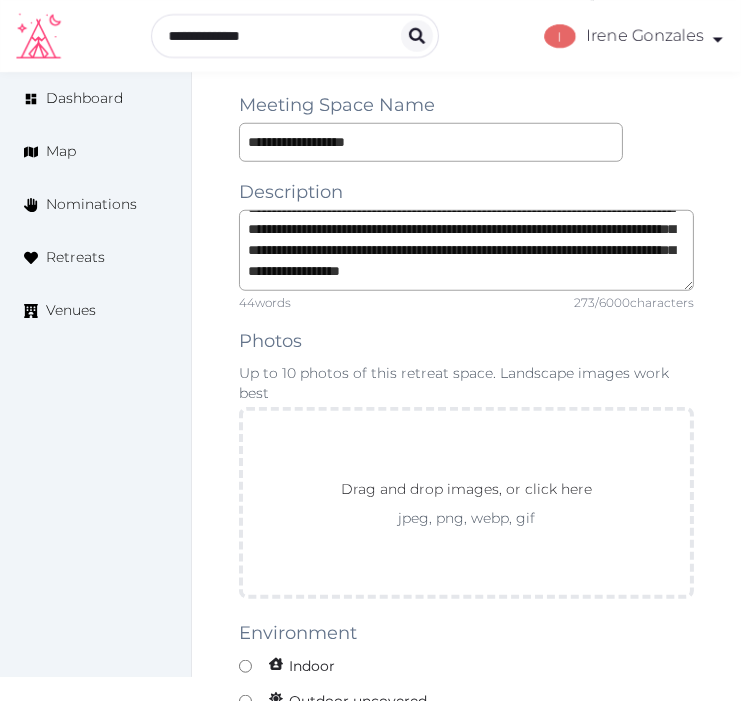 click on "**********" at bounding box center (466, 1173) 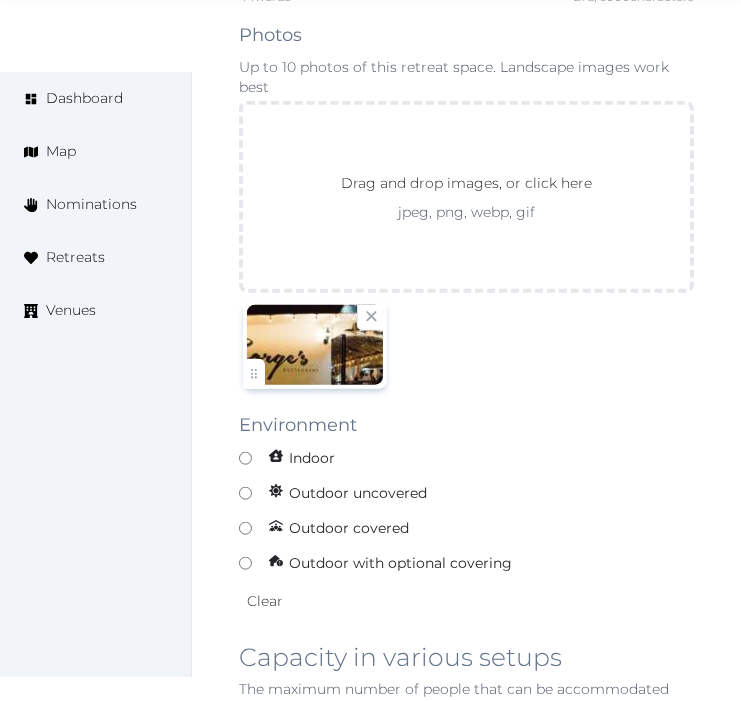 scroll, scrollTop: 1777, scrollLeft: 0, axis: vertical 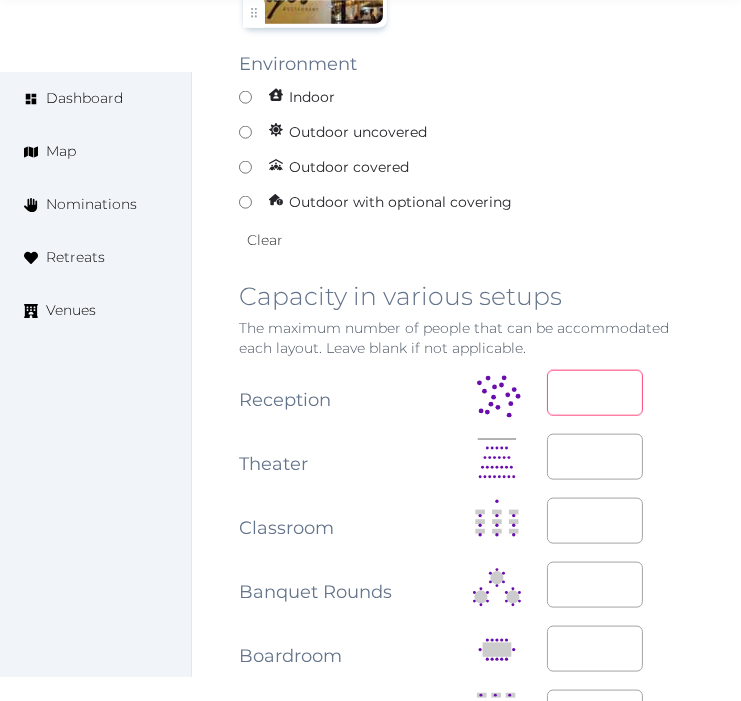 drag, startPoint x: 590, startPoint y: 394, endPoint x: 597, endPoint y: 386, distance: 10.630146 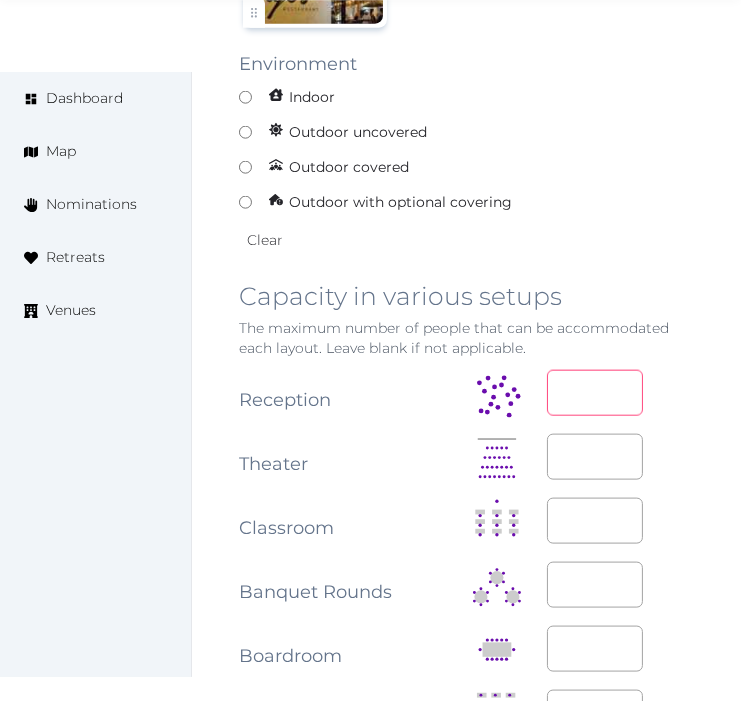 type on "**" 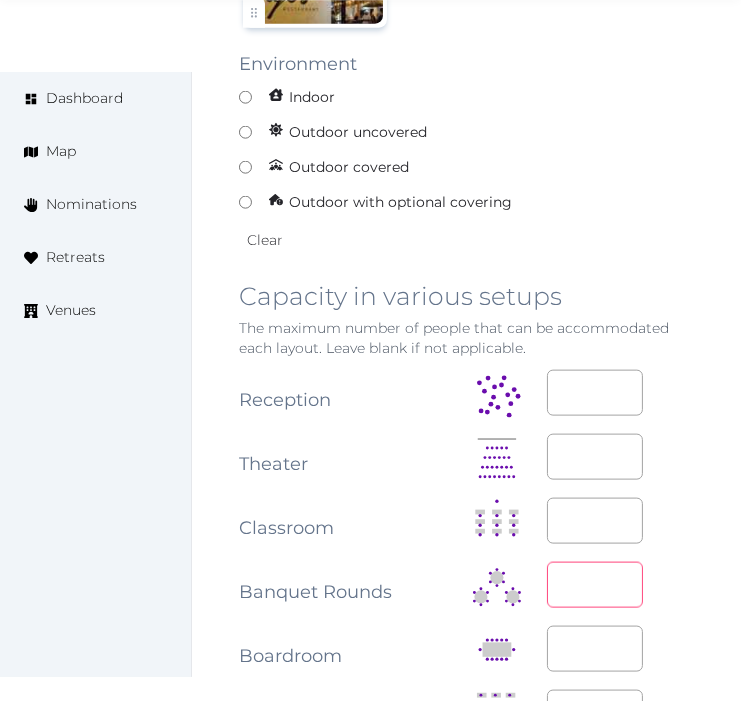 click at bounding box center [595, 585] 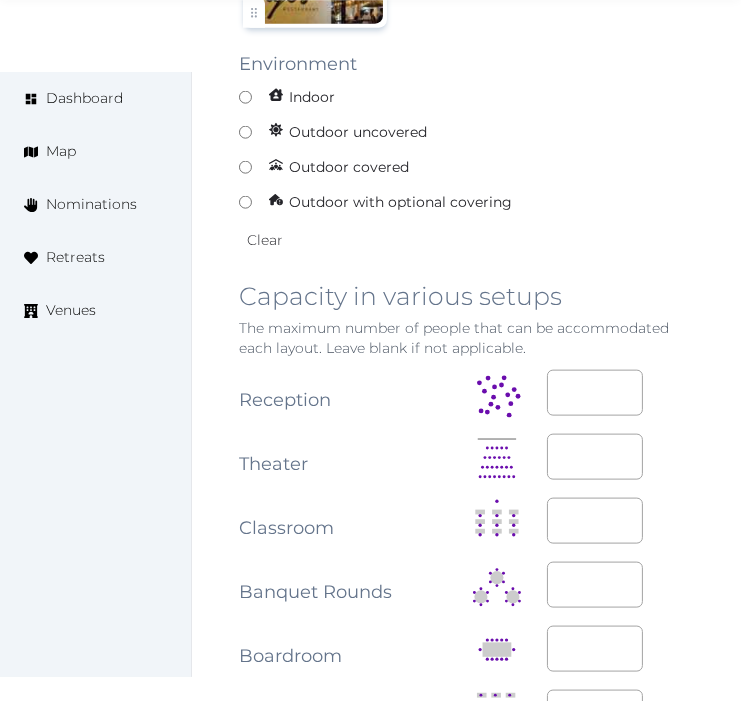 click on "Edit venue 32 %  complete Fill out all the fields in your listing to increase its completion percentage.   A higher completion percentage will make your listing more attractive and result in better matches. La Marina Inn   View  listing   Open    Close CRM Lead Basic details Pricing and policies Retreat spaces Meeting spaces Accommodations Amenities Food and dining Activities and experiences Location Environment Types of retreats Brochures Notes Ownership Administration Activity This venue is live and visible to the public Mark draft Archive Venue owned by RetreatsAndVenues Manager [USERNAME]@[DOMAIN] Copy ownership transfer link Share this link with any user to transfer ownership of this venue. Users without accounts will be directed to register. Copy update link Share this link with venue owners to encourage them to update their venue details. Copy recommended link Share this link with venue owners to let them know they have been recommended. Copy shortlist link Editing Meeting Space  /" at bounding box center [466, -121] 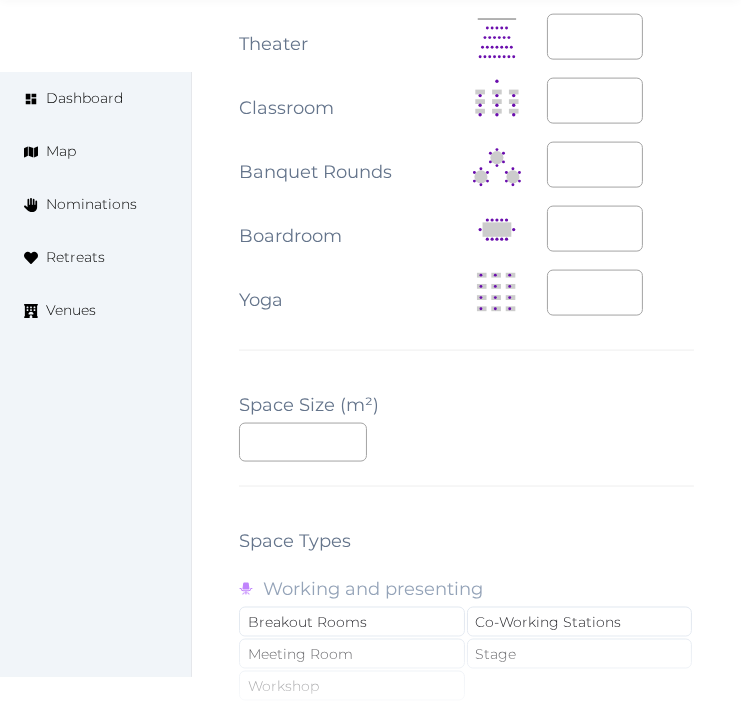 scroll, scrollTop: 2555, scrollLeft: 0, axis: vertical 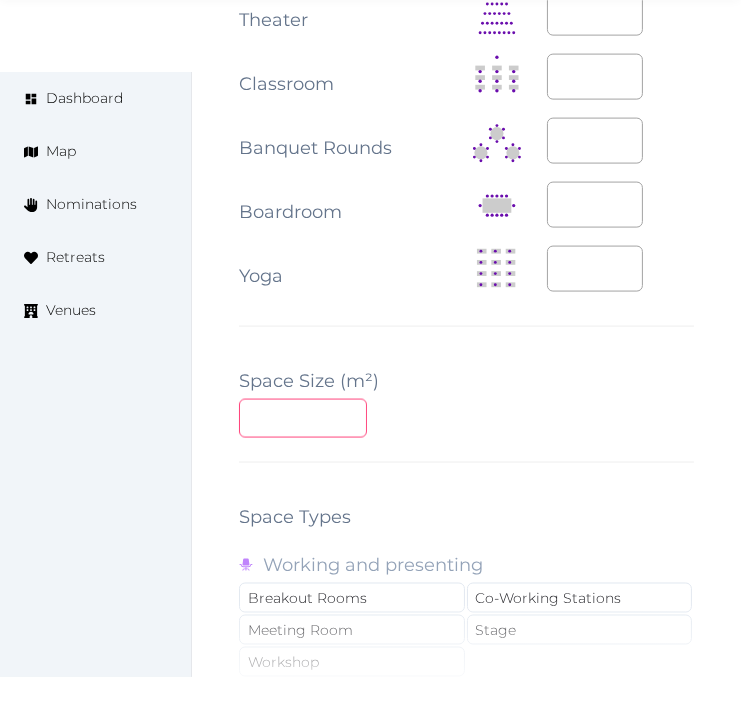 click at bounding box center (303, 418) 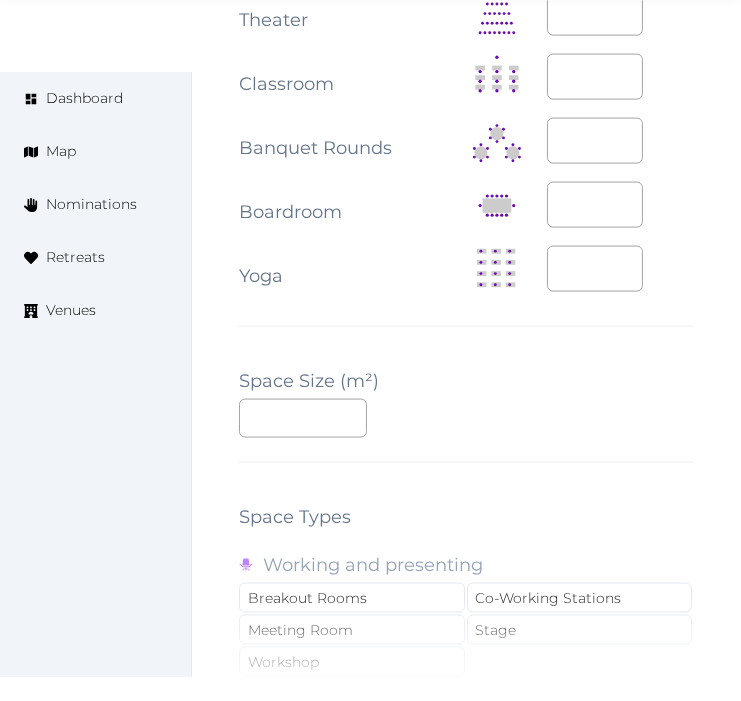 click on "**********" at bounding box center [466, 111] 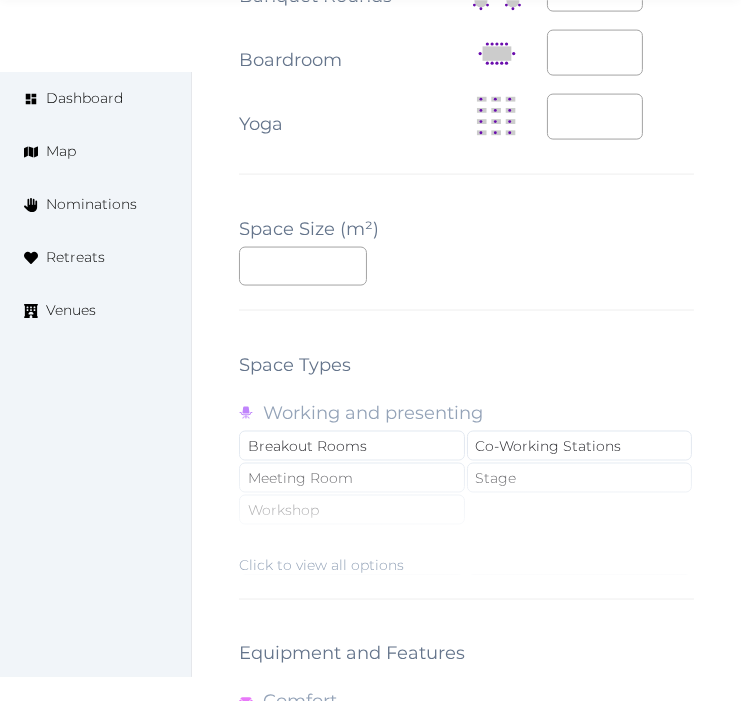 scroll, scrollTop: 2888, scrollLeft: 0, axis: vertical 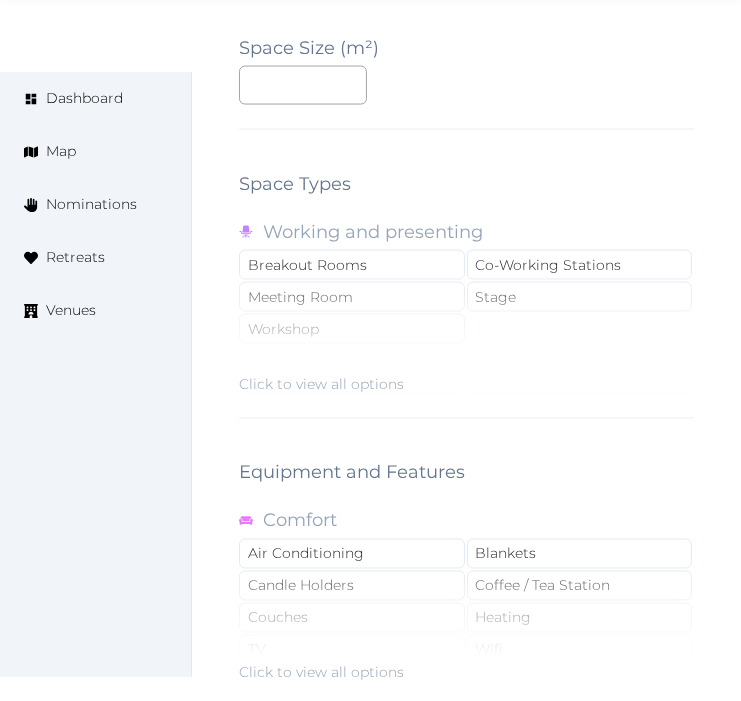 click on "Click to view all options" at bounding box center [321, 384] 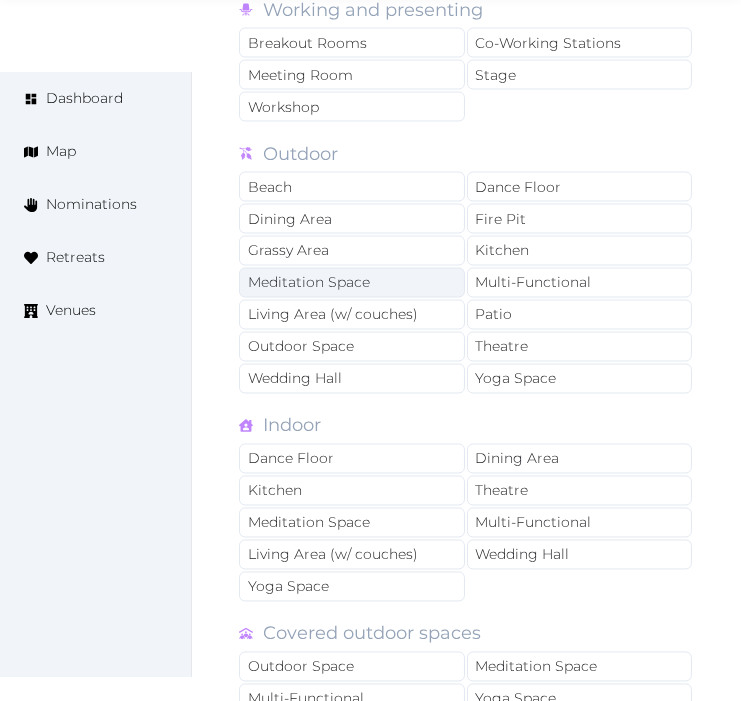 scroll, scrollTop: 3111, scrollLeft: 0, axis: vertical 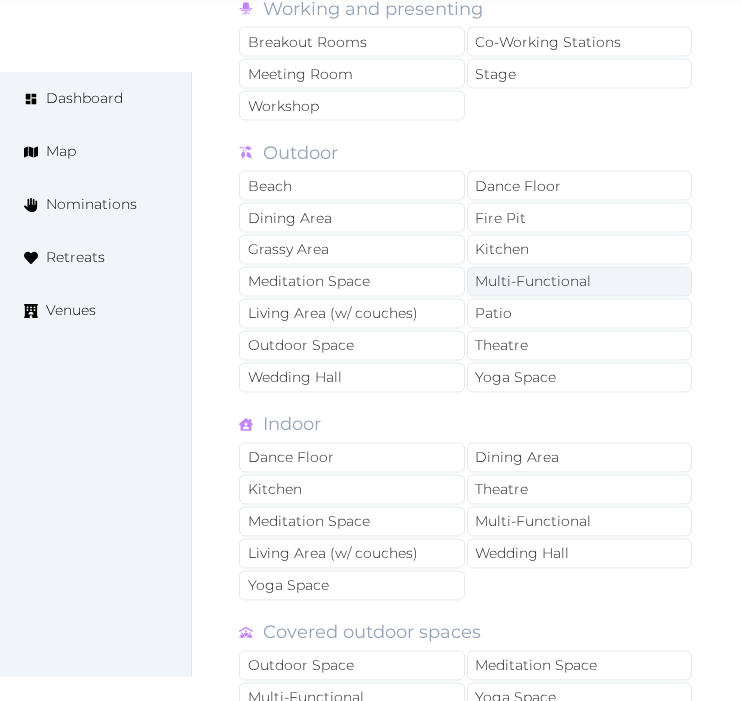 click on "Multi-Functional" at bounding box center [580, 282] 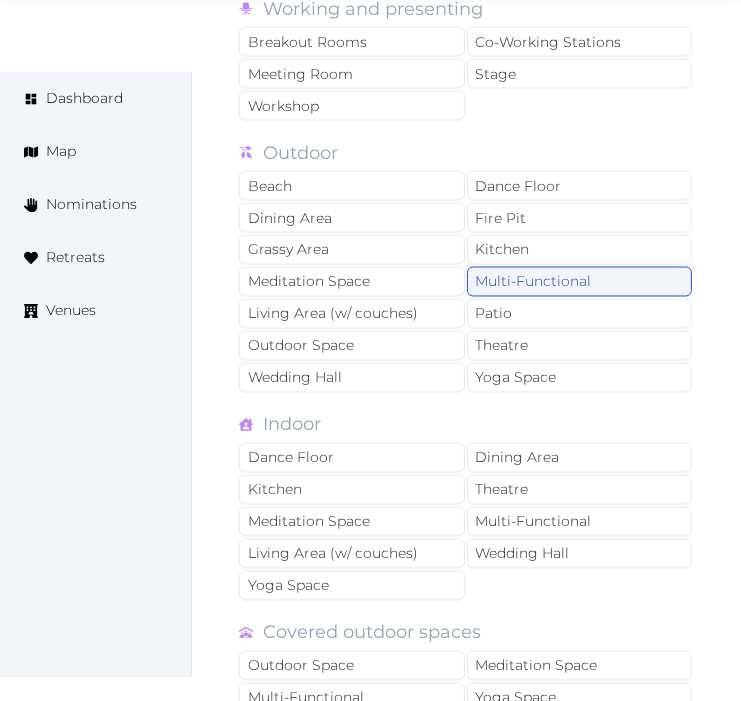 click on "Multi-Functional" at bounding box center (580, 282) 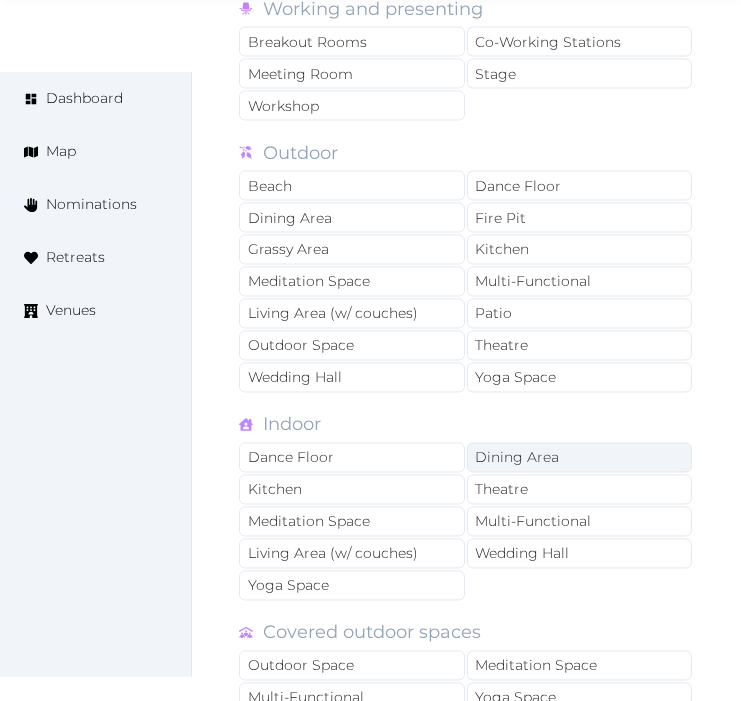 click on "Dining Area" at bounding box center (580, 458) 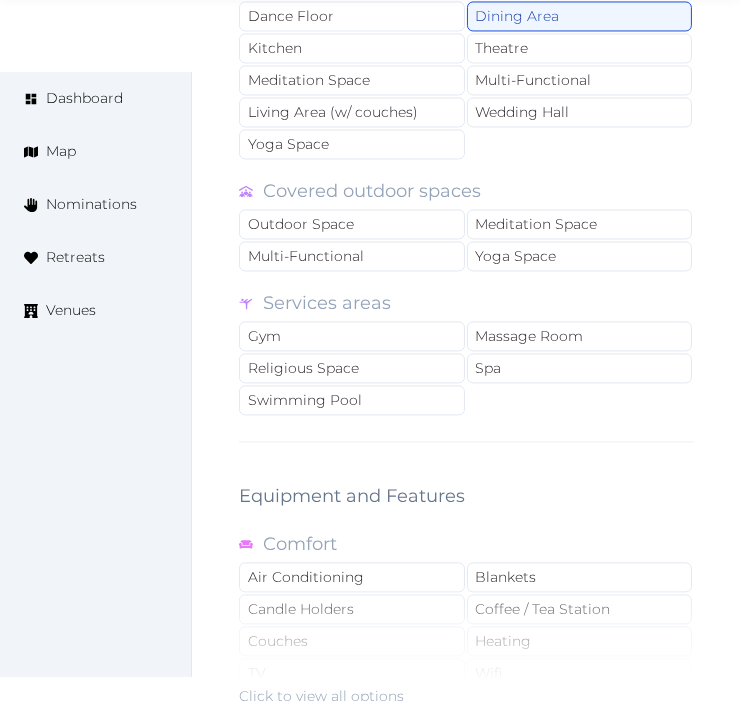 scroll, scrollTop: 3555, scrollLeft: 0, axis: vertical 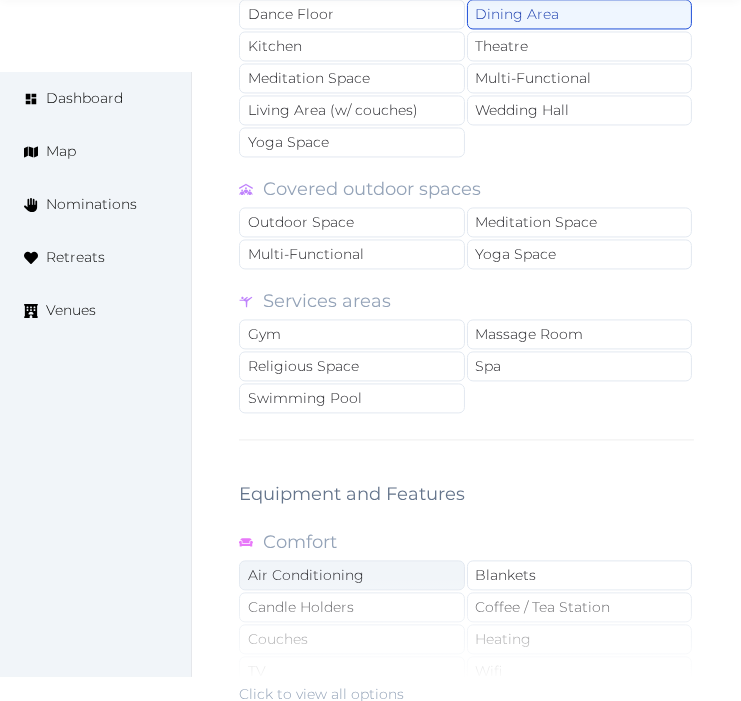 click on "Air Conditioning" at bounding box center (352, 575) 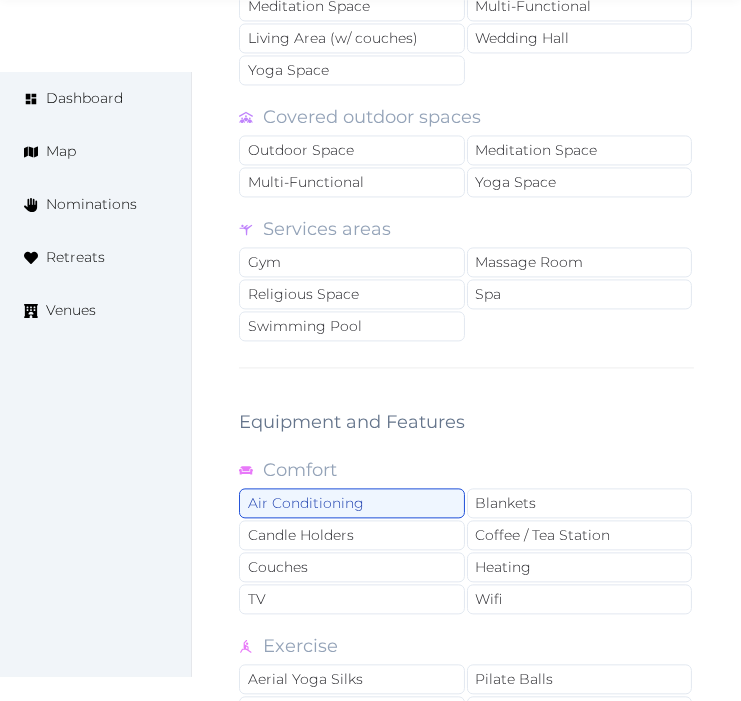 scroll, scrollTop: 3666, scrollLeft: 0, axis: vertical 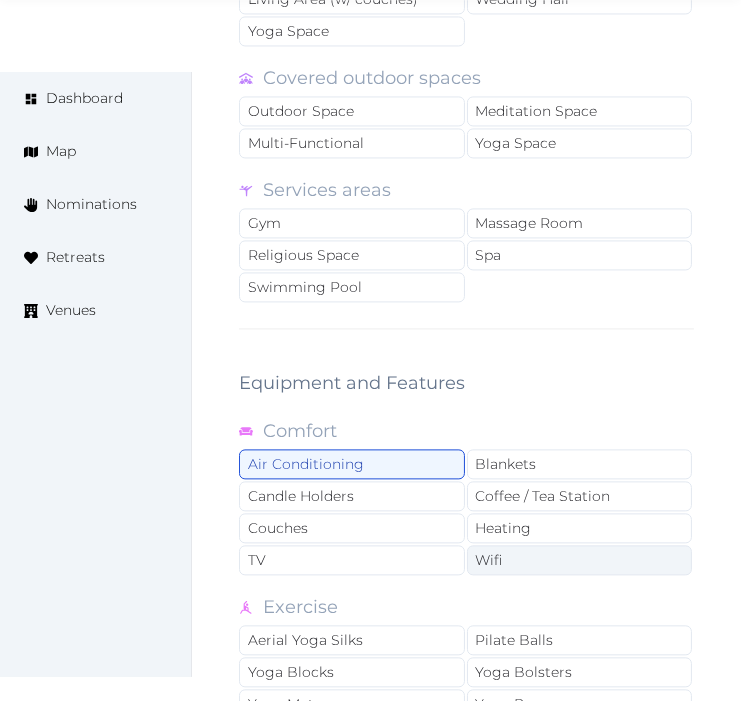 click on "Wifi" at bounding box center [580, 560] 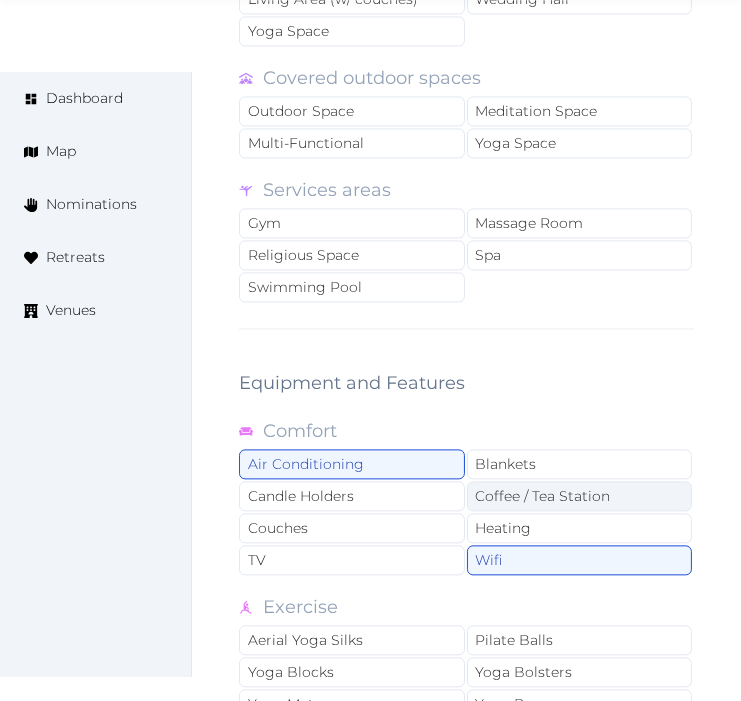 click on "Coffee / Tea Station" at bounding box center (580, 496) 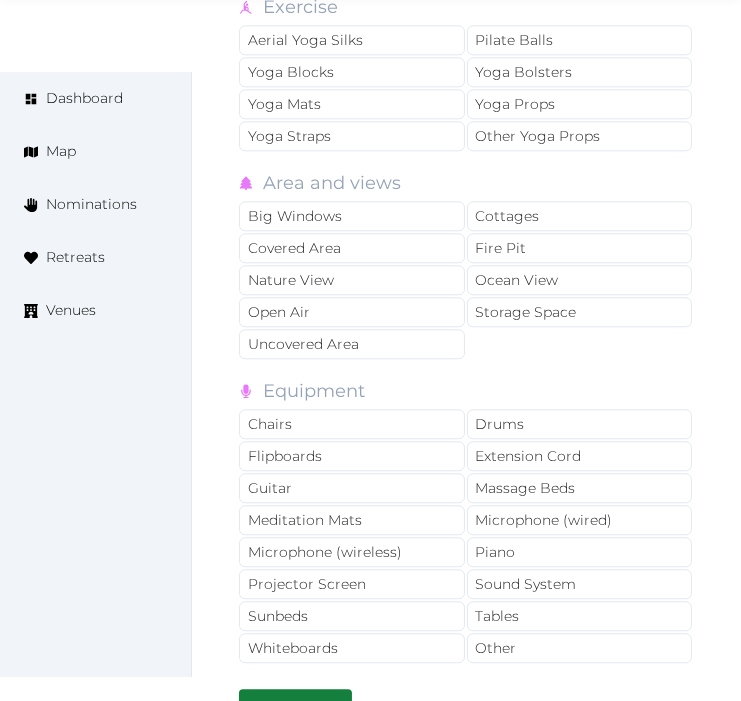 scroll, scrollTop: 4333, scrollLeft: 0, axis: vertical 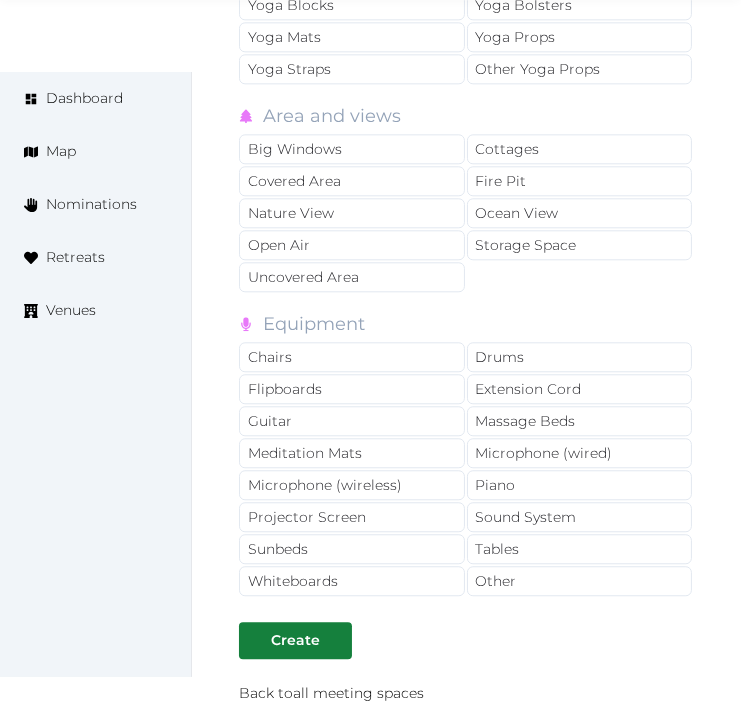 drag, startPoint x: 308, startPoint y: 357, endPoint x: 533, endPoint y: 633, distance: 356.09128 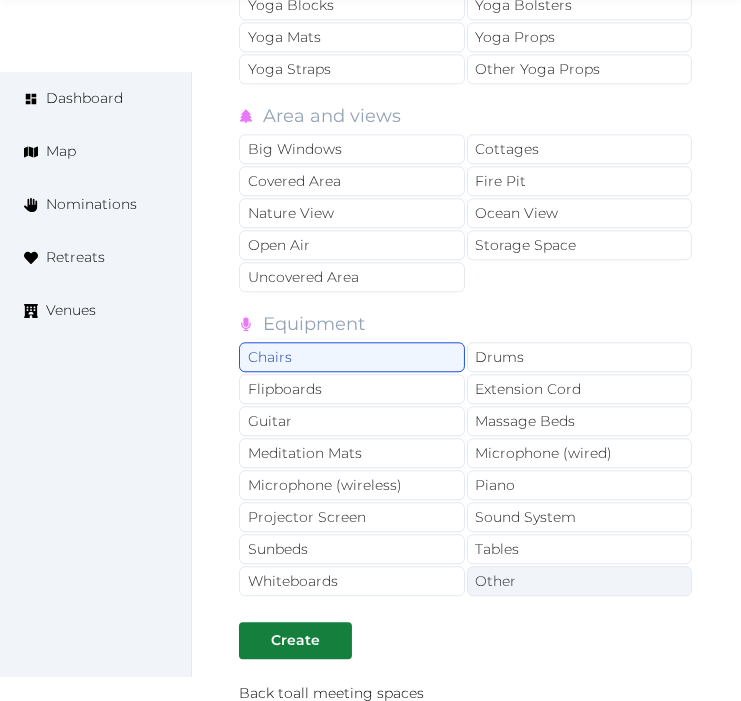 click on "Other" at bounding box center (580, 581) 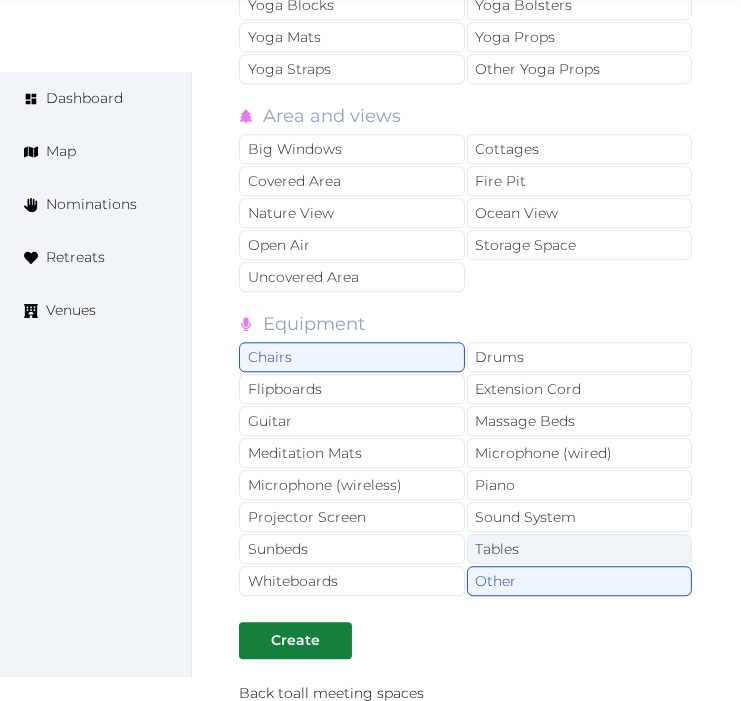 click on "Tables" at bounding box center (580, 549) 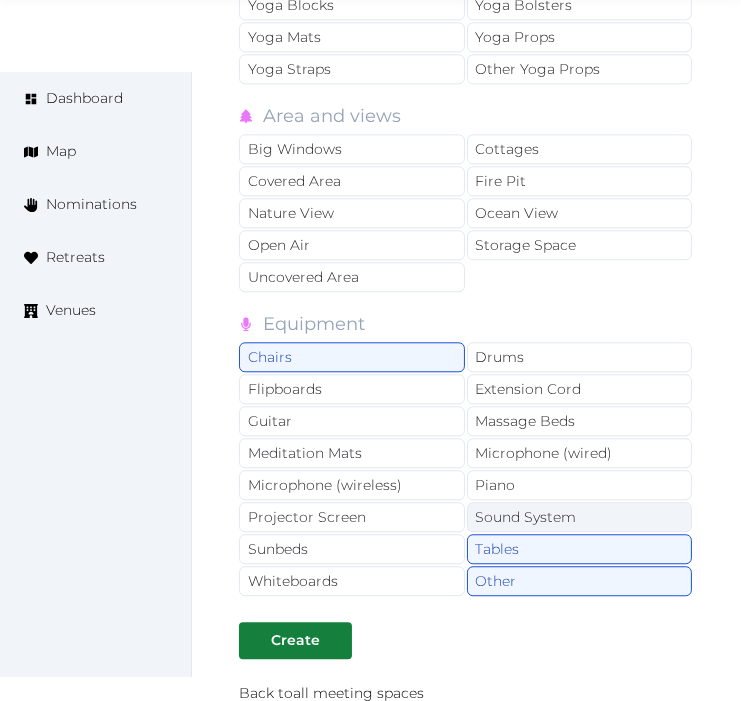 drag, startPoint x: 491, startPoint y: 521, endPoint x: 416, endPoint y: 526, distance: 75.16648 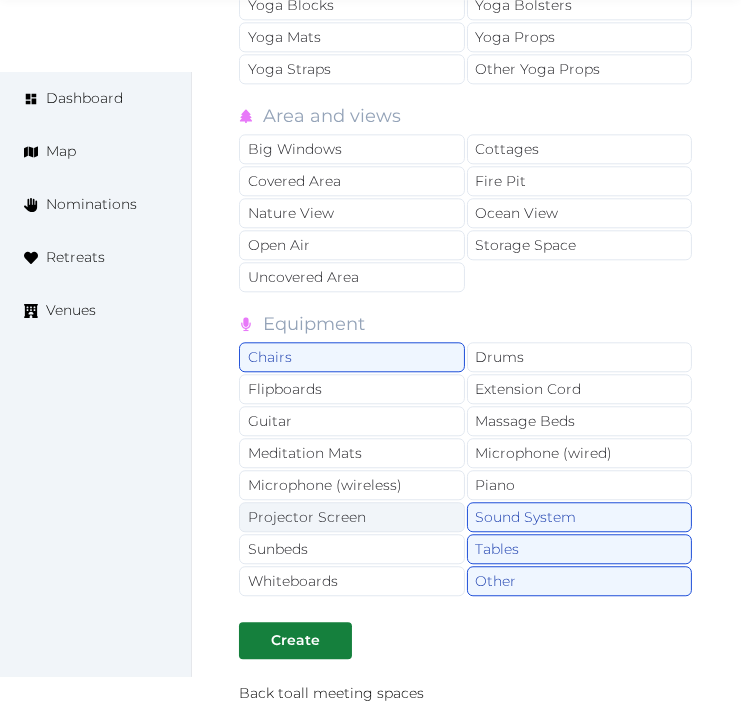 click on "Projector Screen" at bounding box center [352, 517] 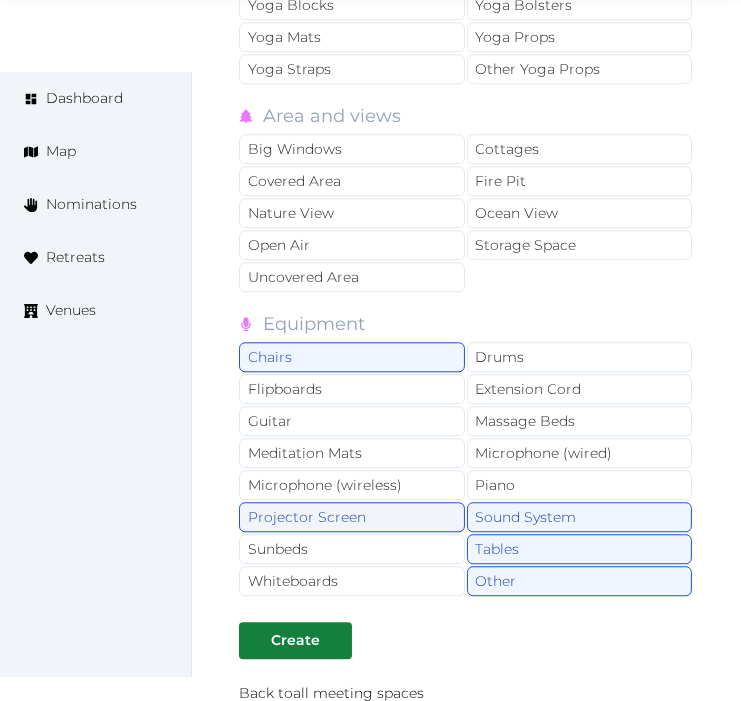 click on "Projector Screen" at bounding box center (352, 517) 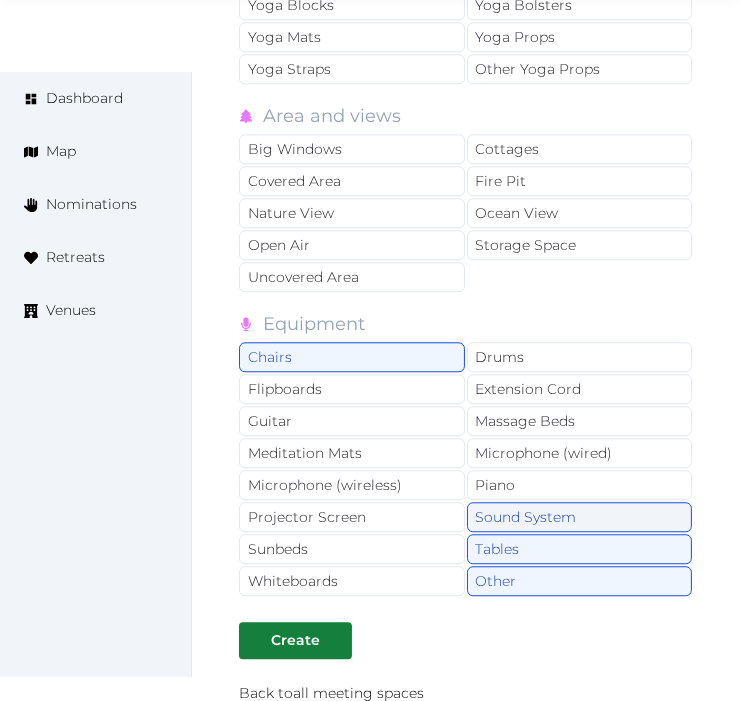 click on "Sound System" at bounding box center [580, 517] 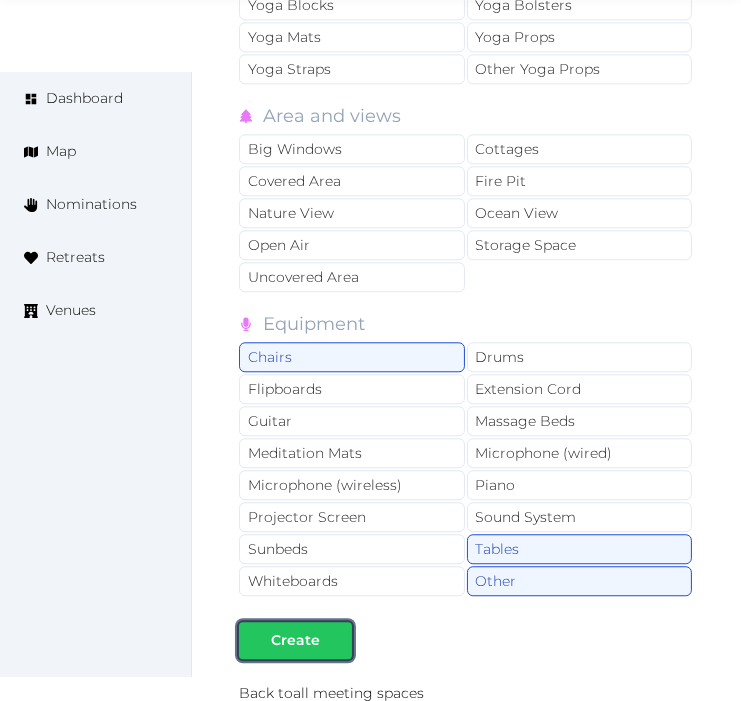 click on "Create" at bounding box center (295, 640) 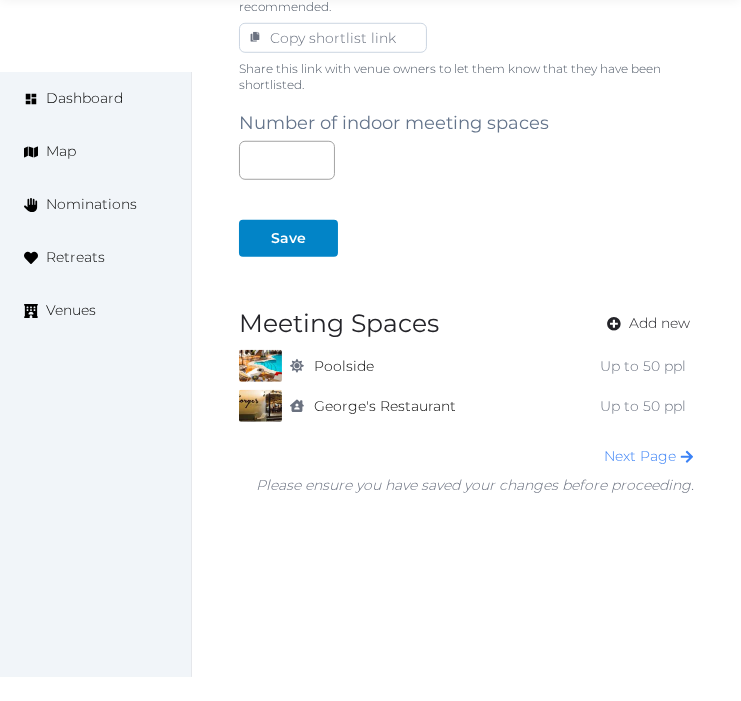scroll, scrollTop: 1390, scrollLeft: 0, axis: vertical 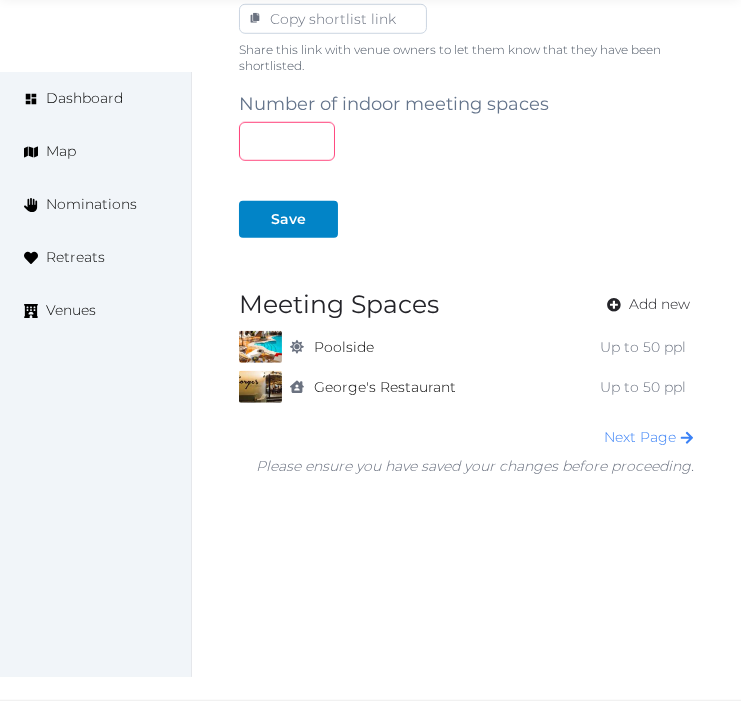 click at bounding box center (287, 141) 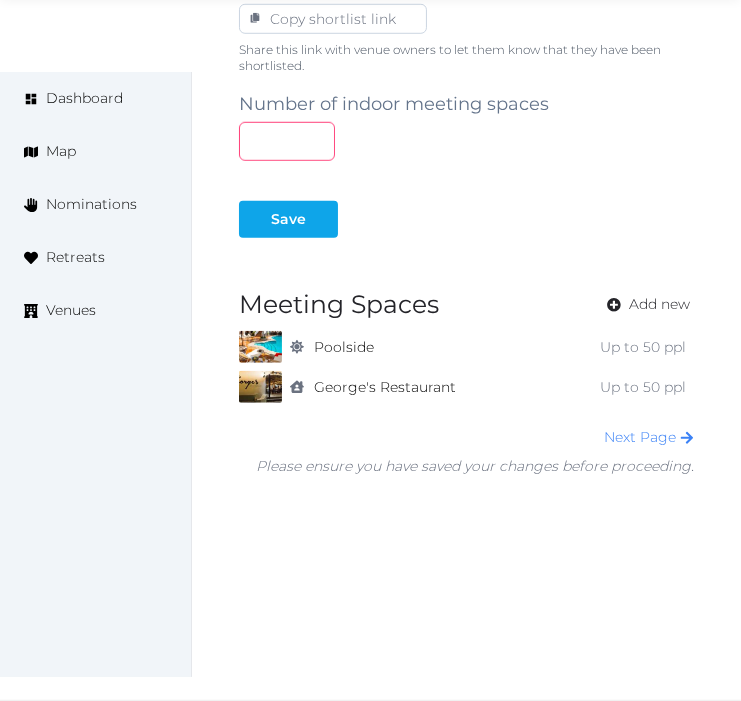 type on "*" 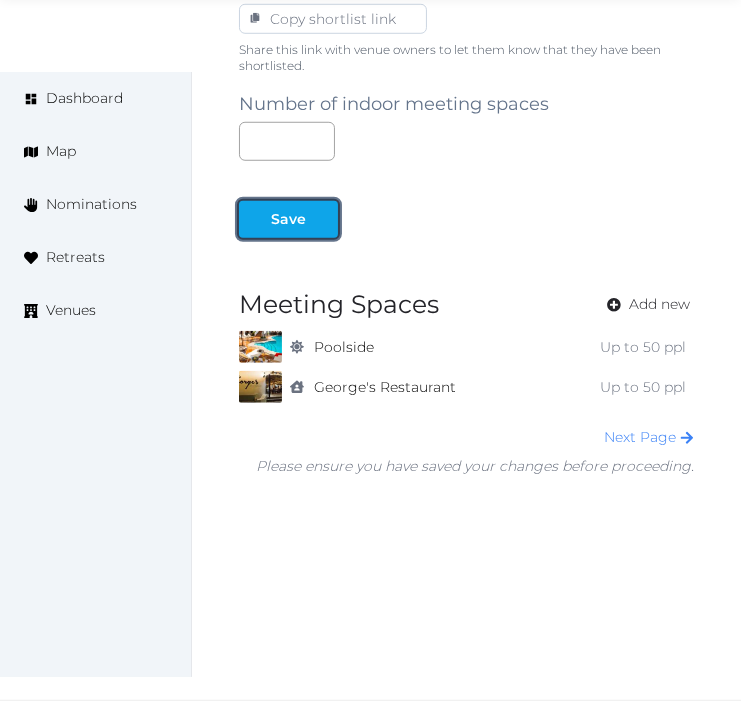 click on "Save" at bounding box center [288, 219] 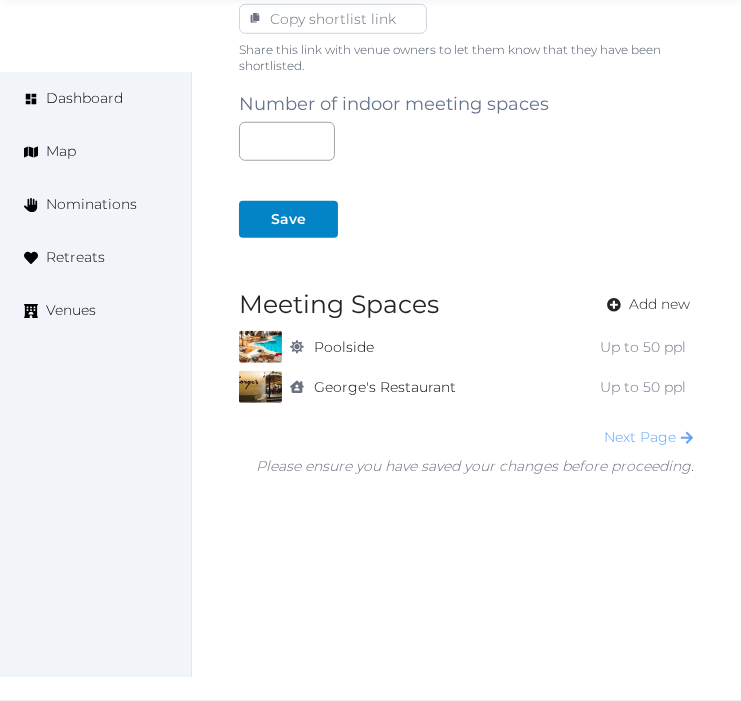 click on "Next Page" at bounding box center [649, 437] 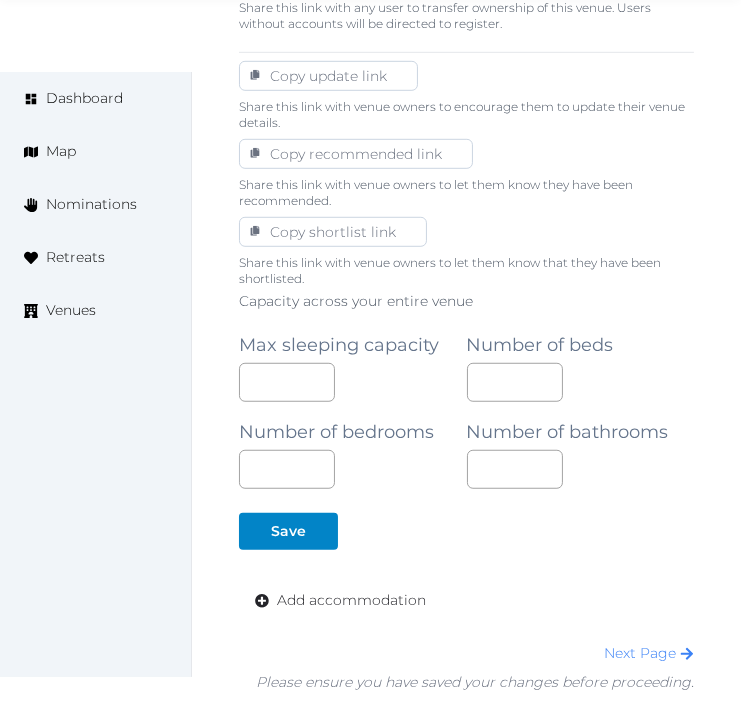 scroll, scrollTop: 1333, scrollLeft: 0, axis: vertical 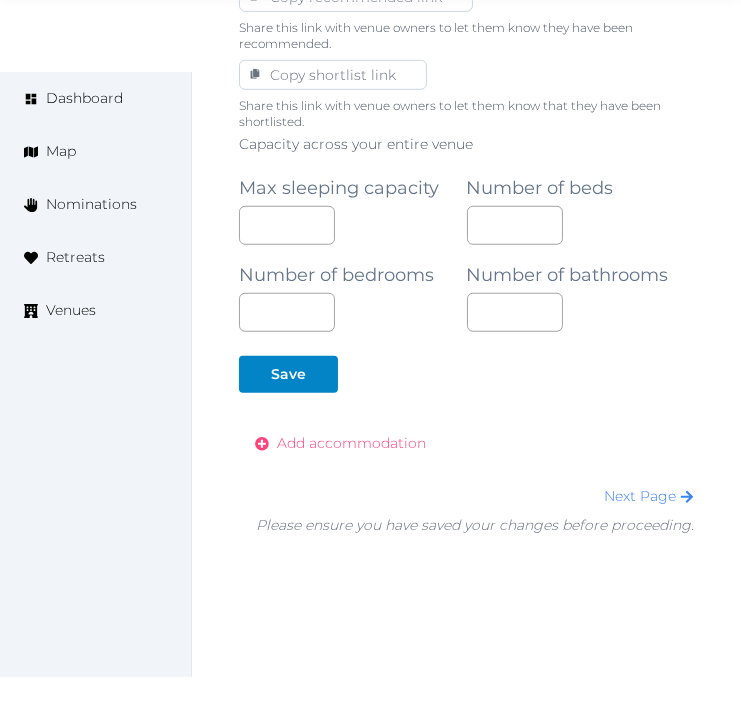 click on "Add accommodation" at bounding box center [340, 443] 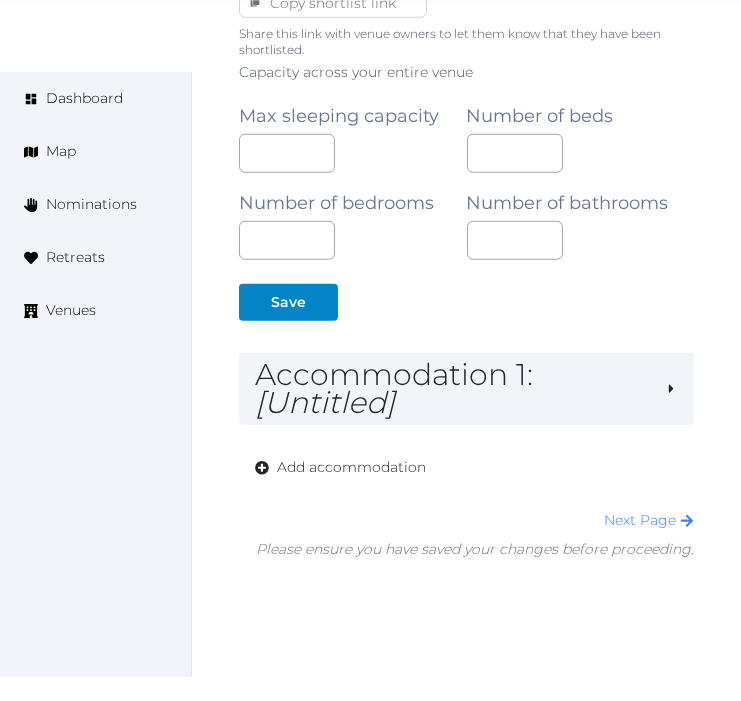 scroll, scrollTop: 1444, scrollLeft: 0, axis: vertical 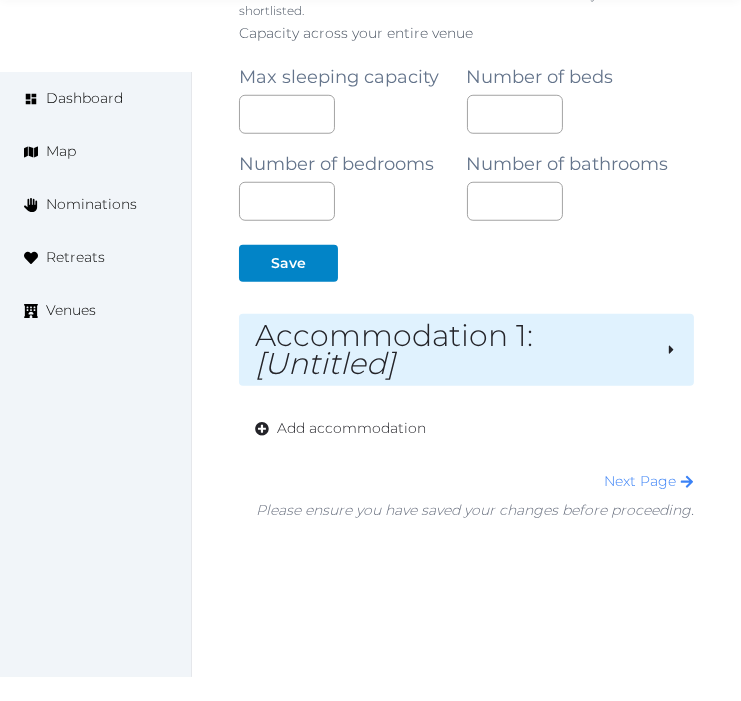 click on "Accommodation 1 :  [Untitled]" at bounding box center [452, 350] 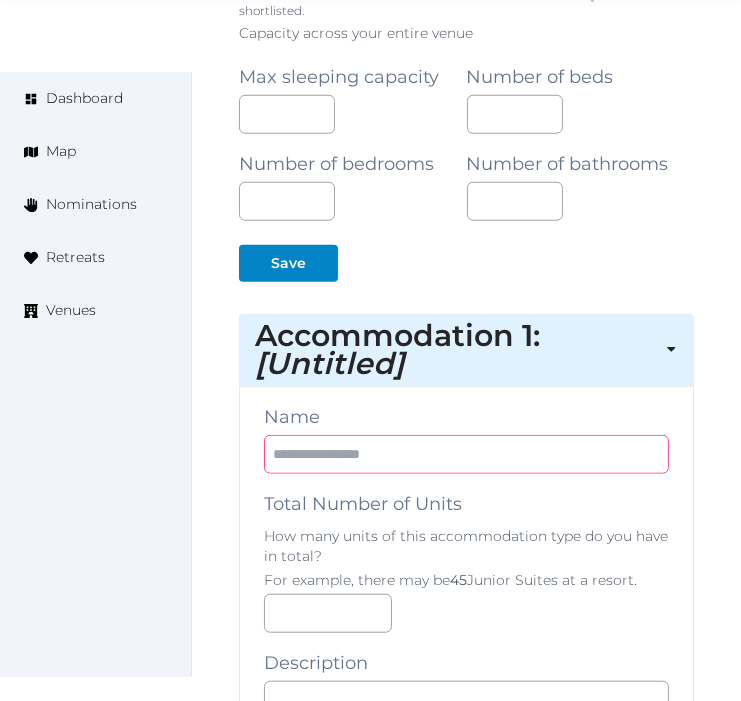click at bounding box center [466, 454] 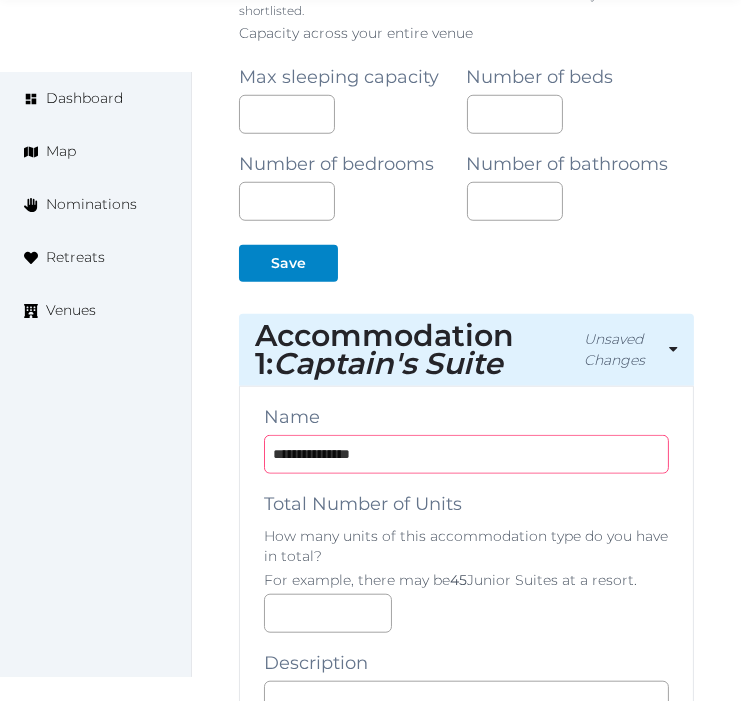 type on "**********" 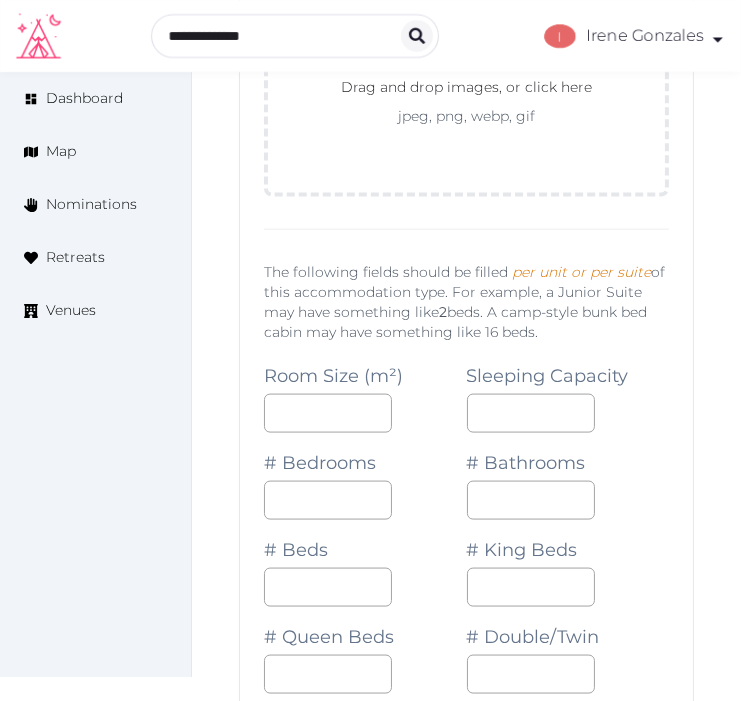 scroll, scrollTop: 2222, scrollLeft: 0, axis: vertical 